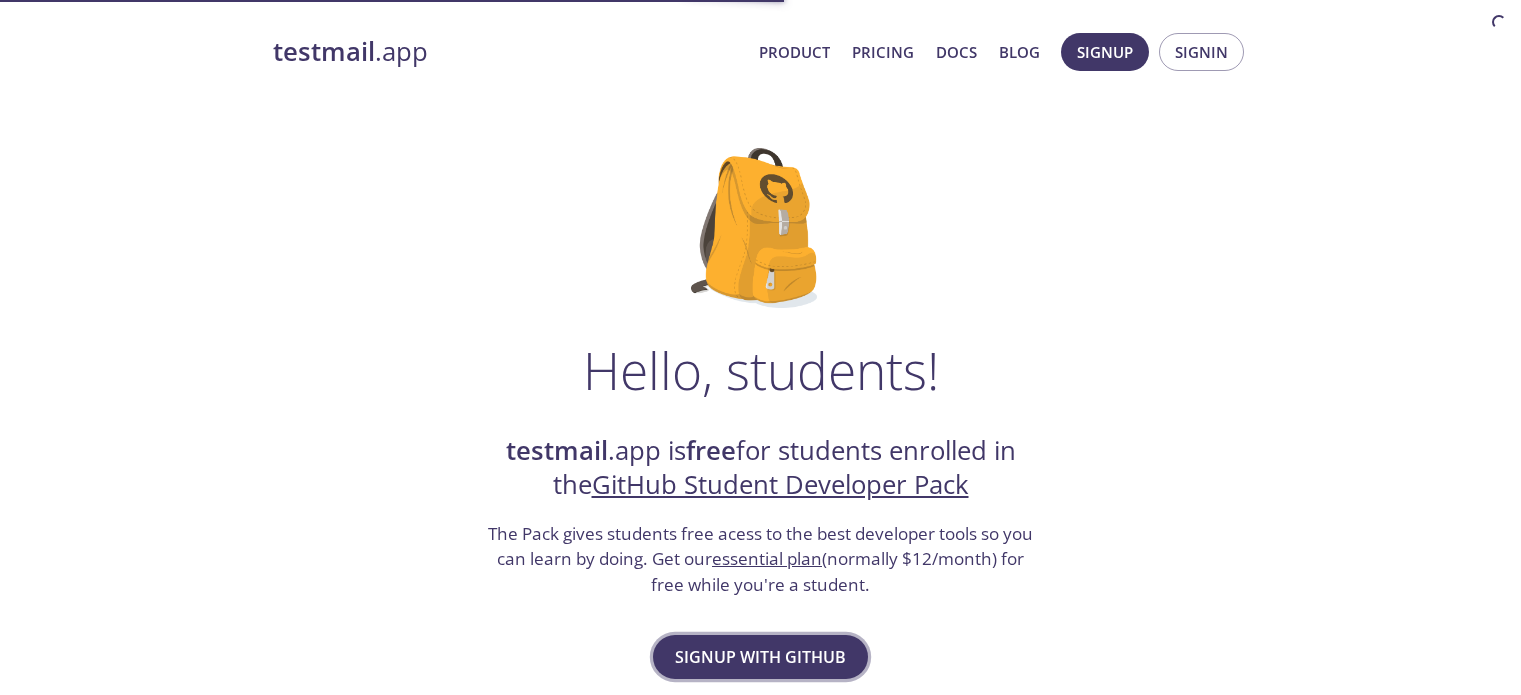 scroll, scrollTop: 160, scrollLeft: 0, axis: vertical 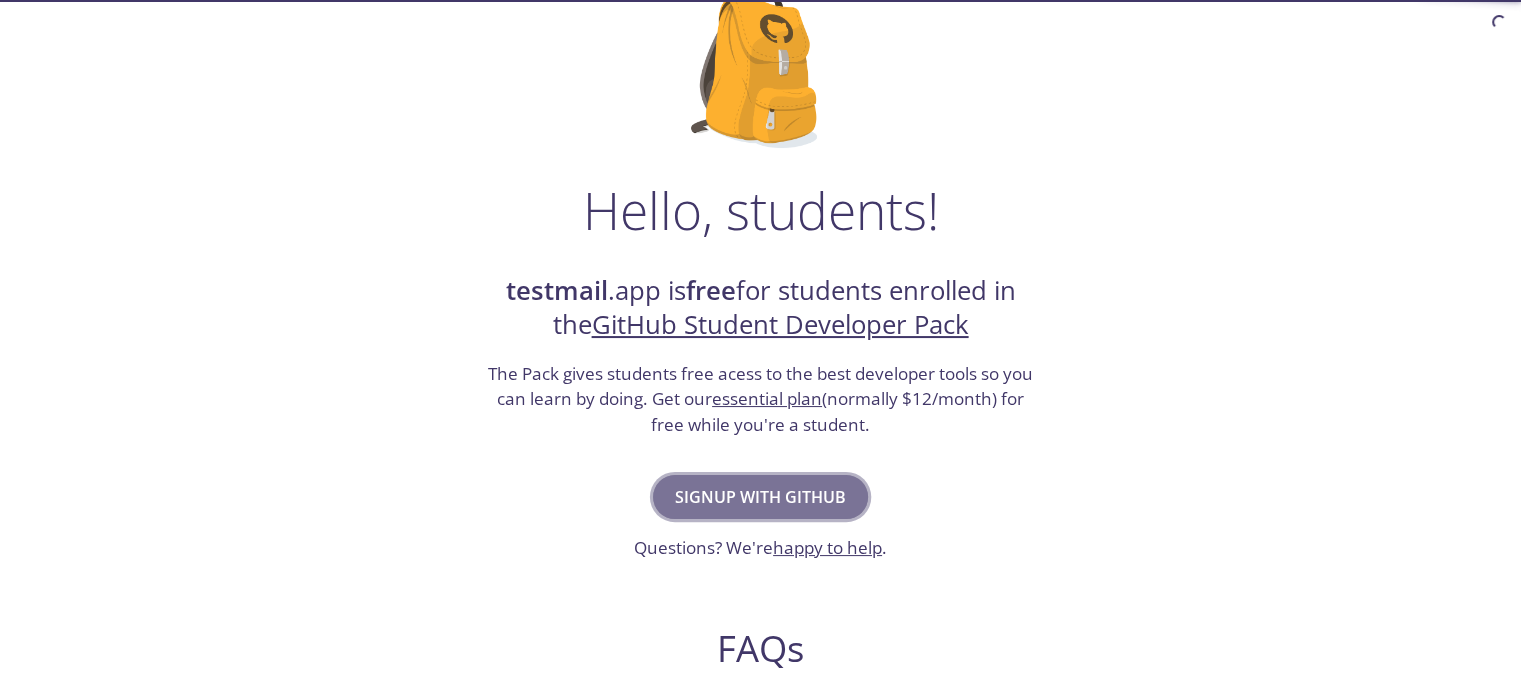 click on "Signup with GitHub" at bounding box center (760, 497) 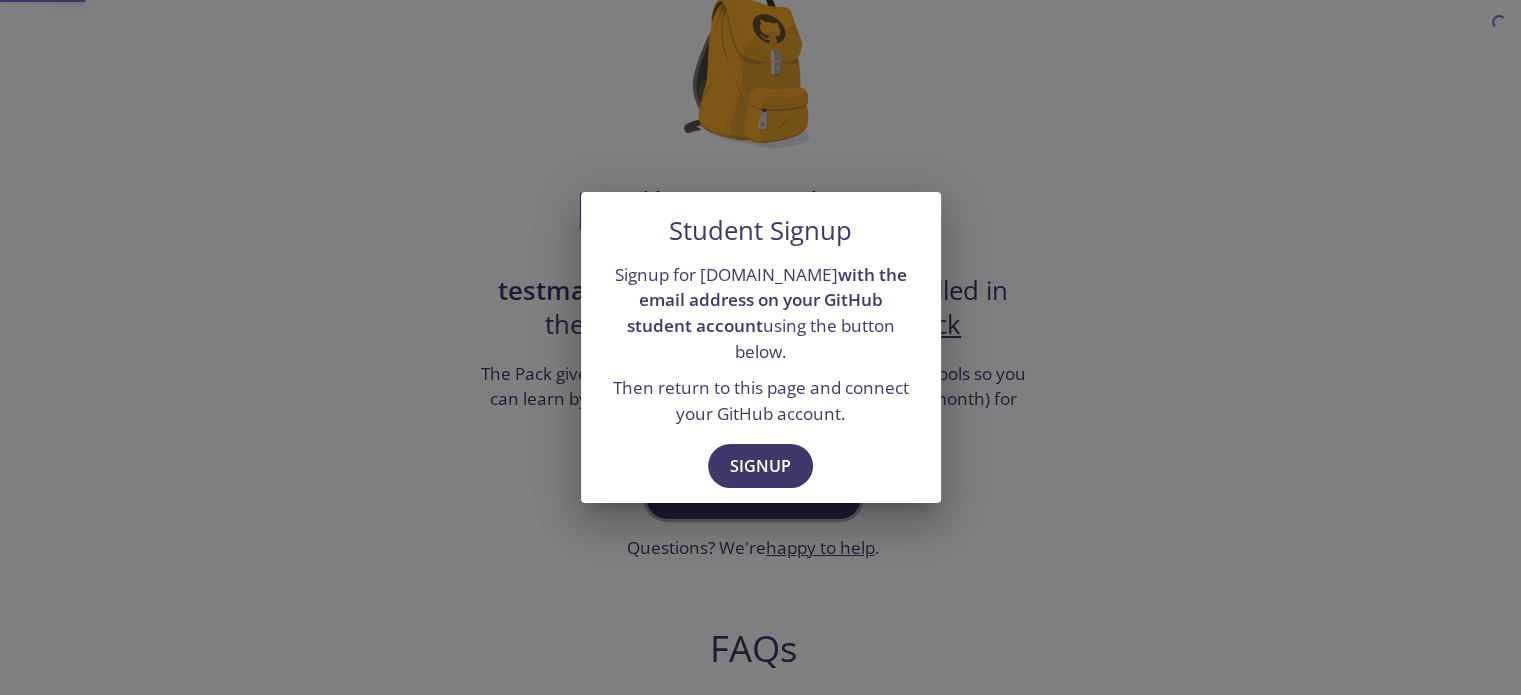 scroll, scrollTop: 0, scrollLeft: 0, axis: both 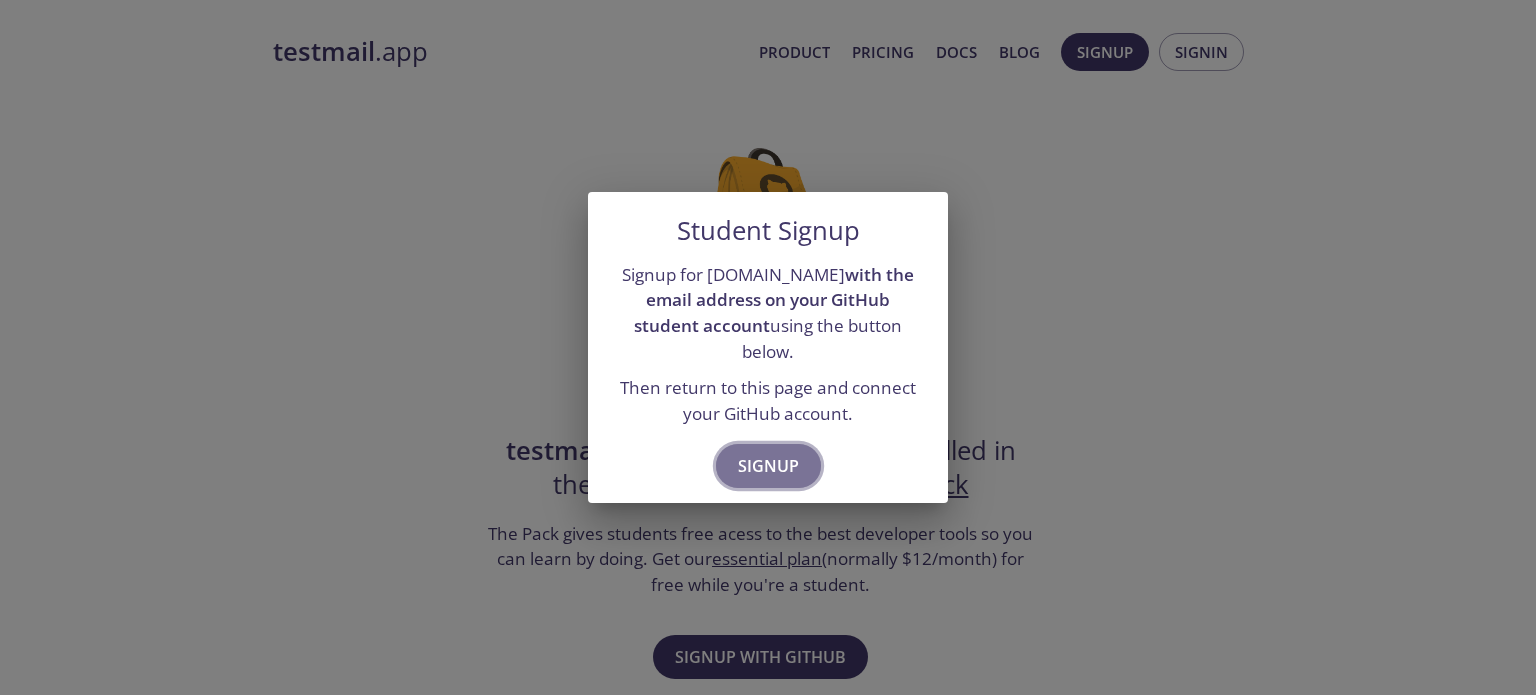click on "Signup" at bounding box center [768, 466] 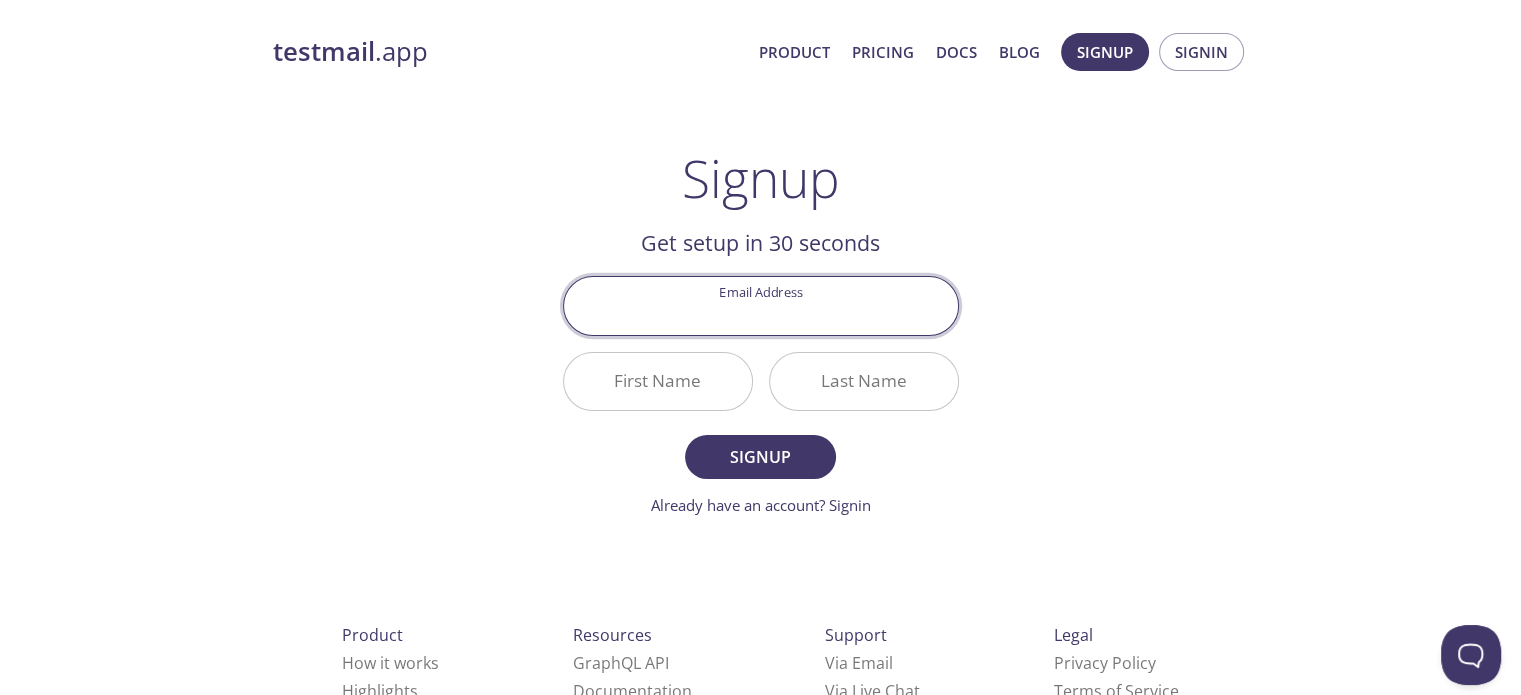 scroll, scrollTop: 0, scrollLeft: 0, axis: both 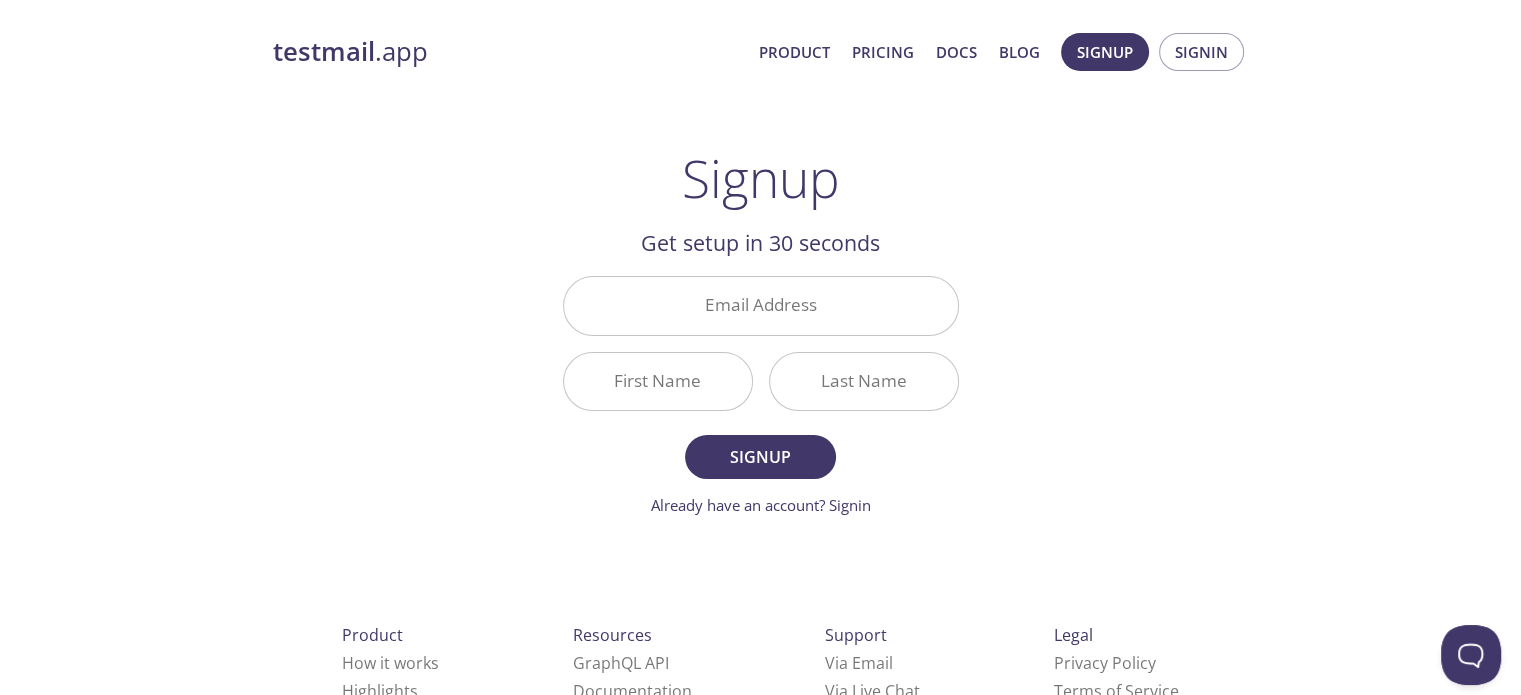 click on "testmail .app Product Pricing Docs Blog Signup Signin Signup Get setup in 30 seconds Email Address First Name Last Name Signup Already have an account? Signin Check your email inbox Email Verification Code Confirm Didn't receive anything? Resend email Product How it works Highlights Pricing Resources GraphQL API Documentation Status Page Support Via Email Via Live Chat FAQ s Legal Privacy Policy Terms of Service DPA (GDPR) © [DOMAIN_NAME] [GEOGRAPHIC_DATA], [GEOGRAPHIC_DATA] Who We Are" at bounding box center (761, 479) 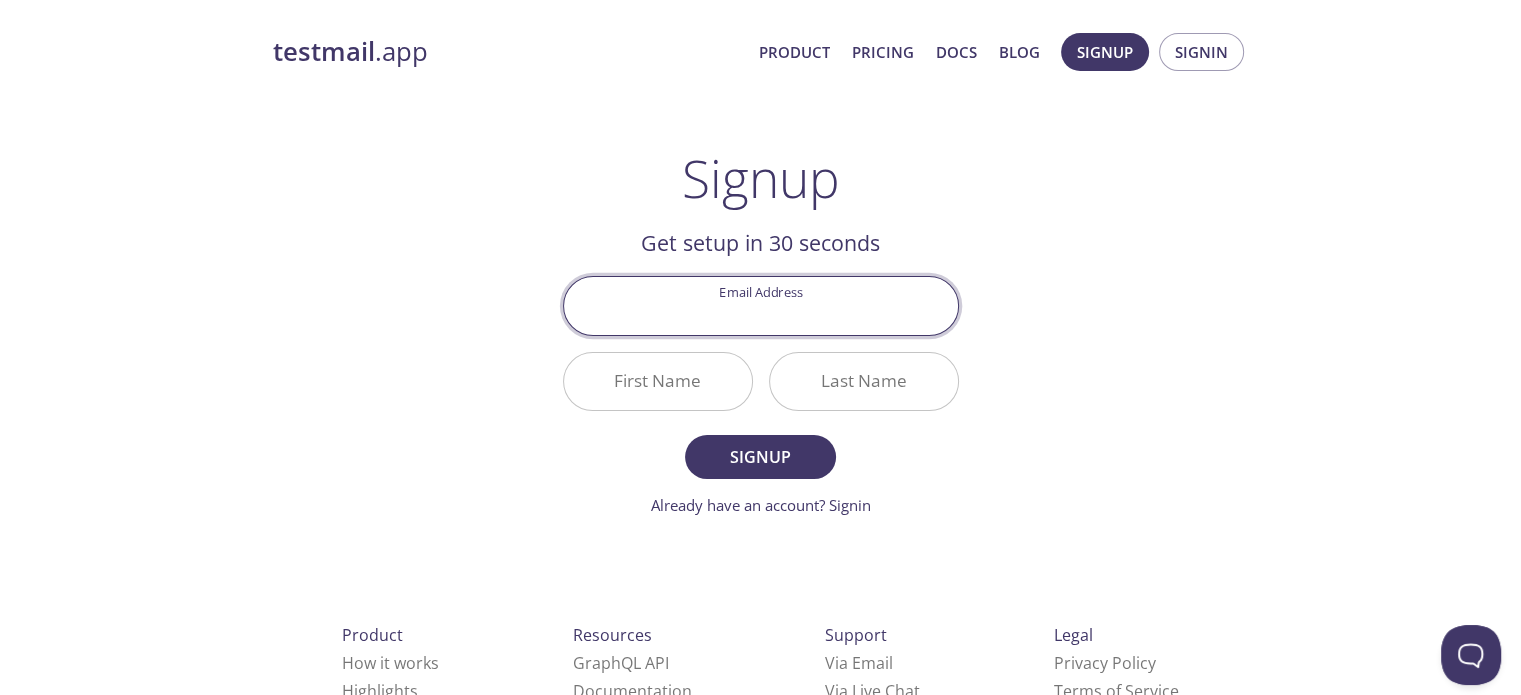 type on "[PERSON_NAME][EMAIL_ADDRESS][DOMAIN_NAME]" 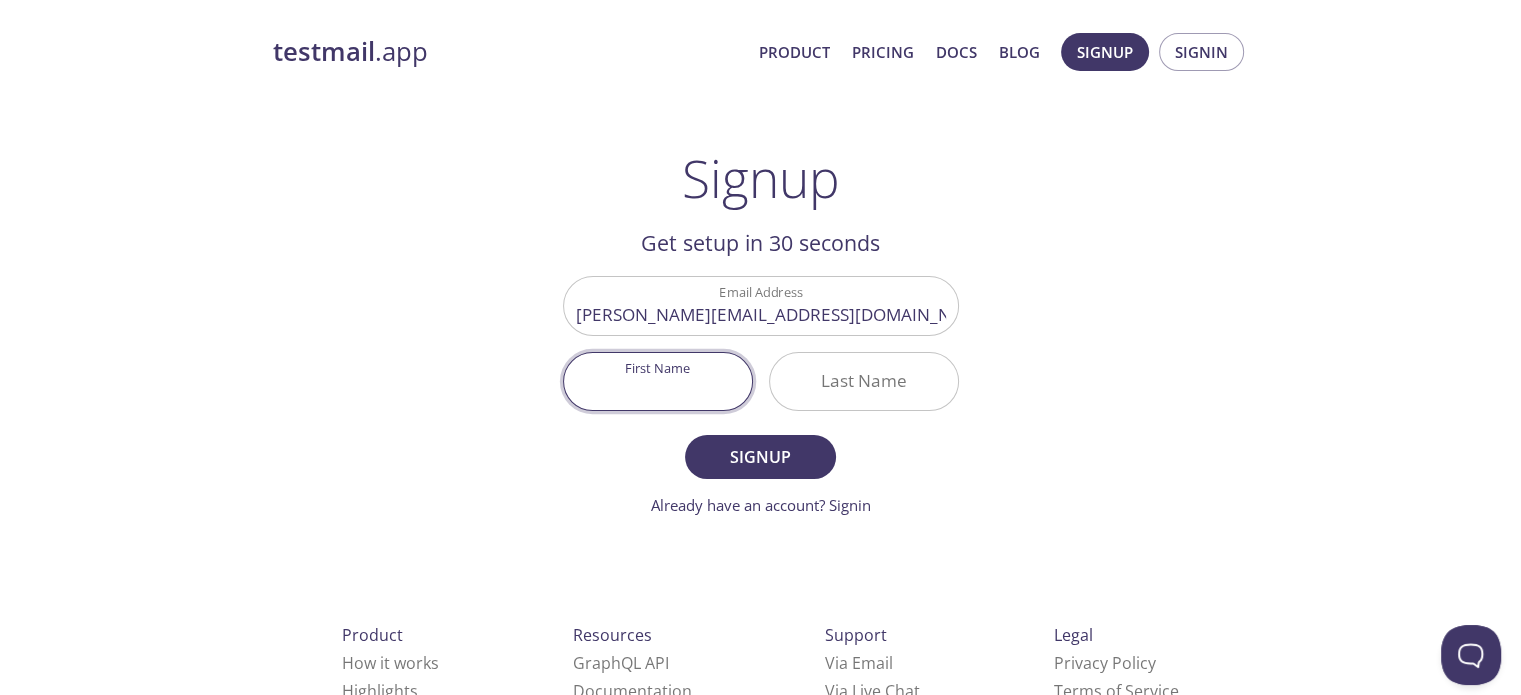 click on "First Name" at bounding box center [658, 381] 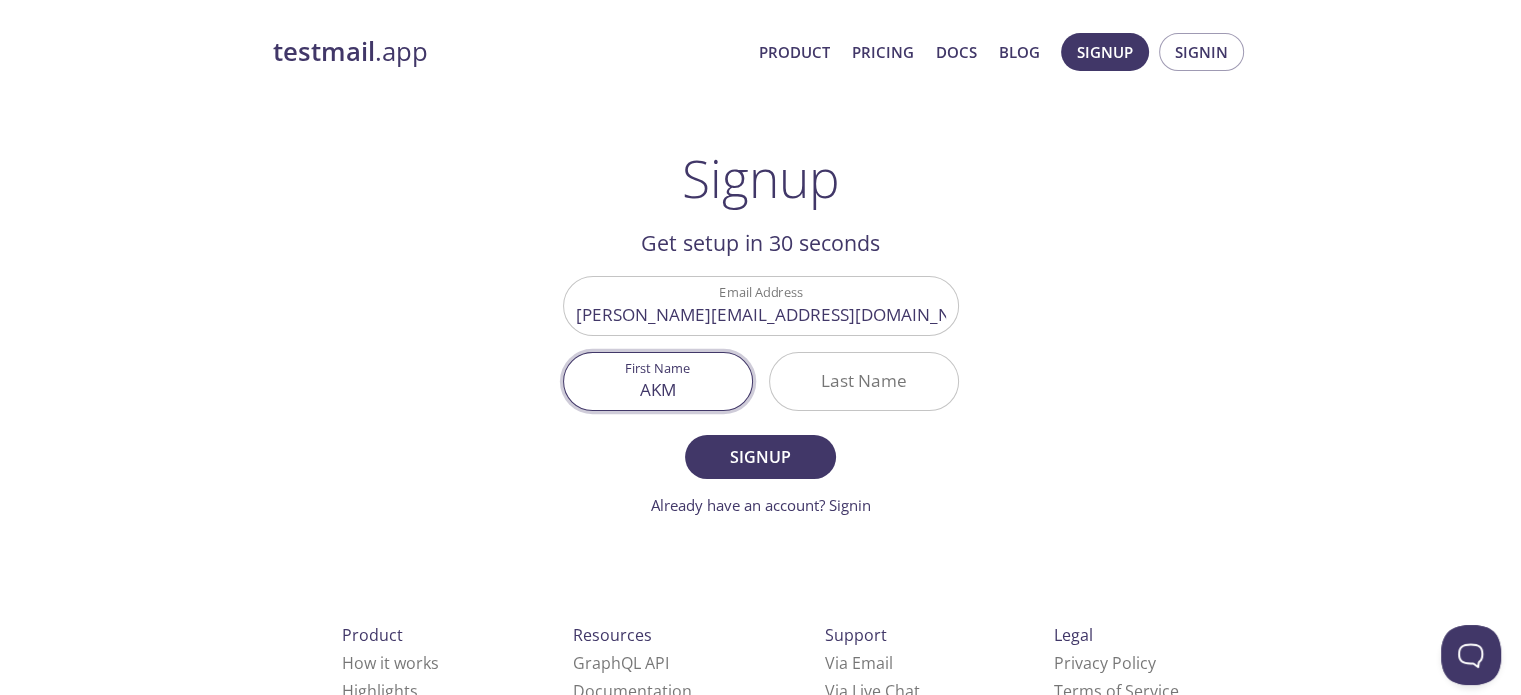 type on "AKM" 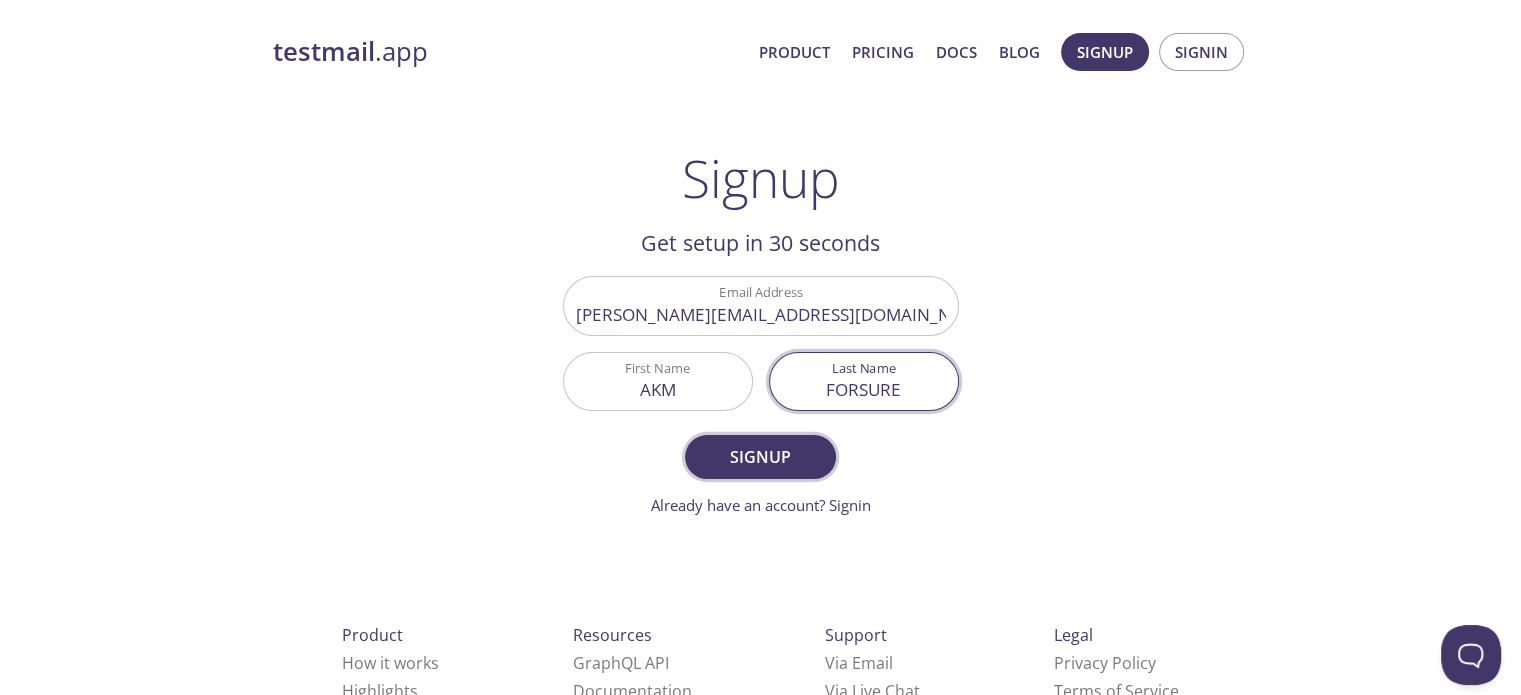 type on "FORSURE" 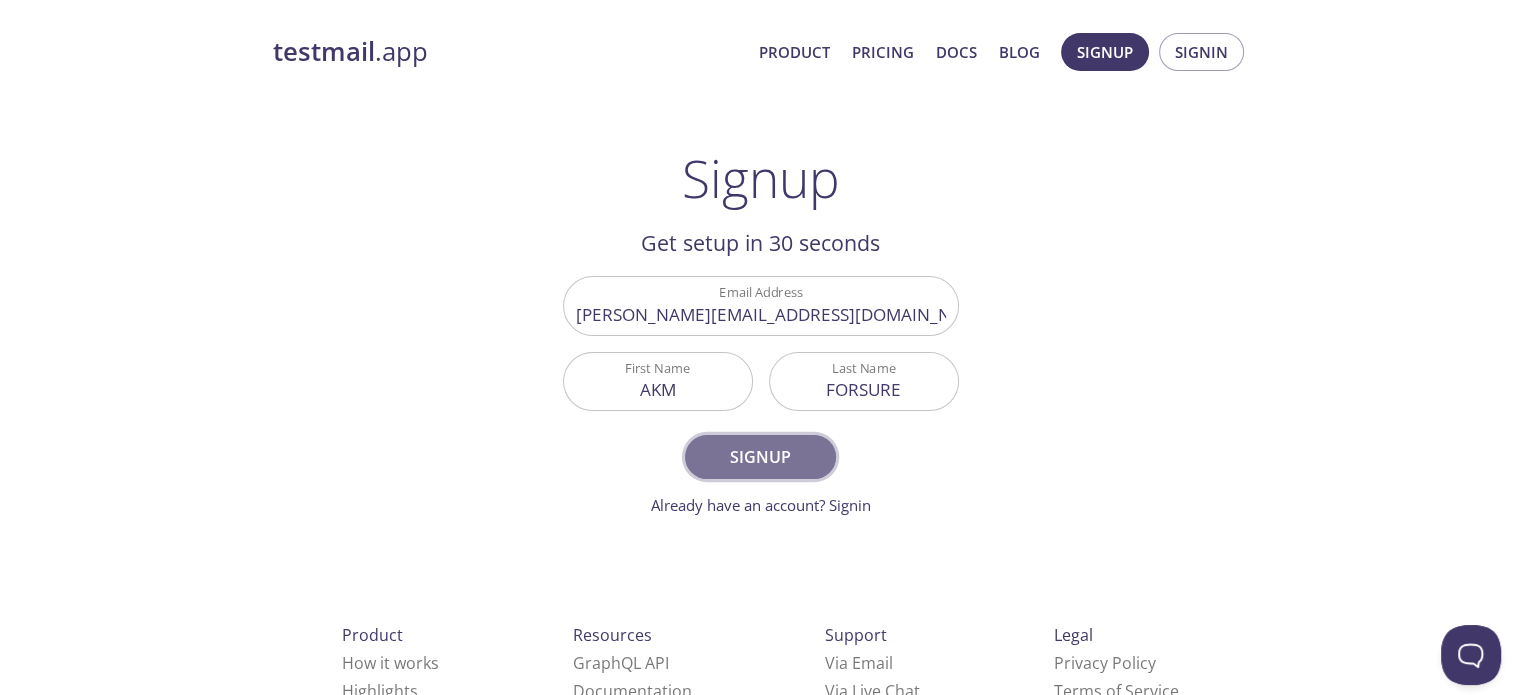 click on "Signup" at bounding box center [760, 457] 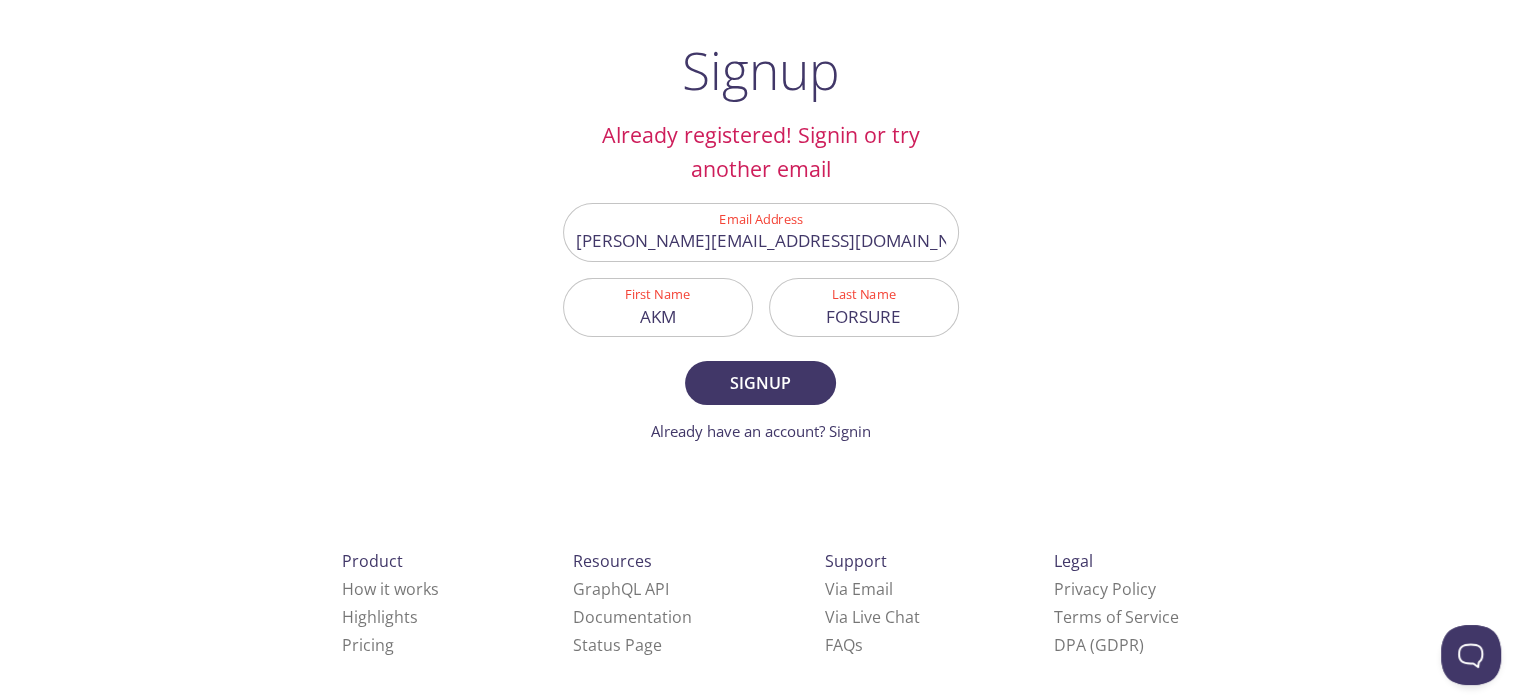 scroll, scrollTop: 127, scrollLeft: 0, axis: vertical 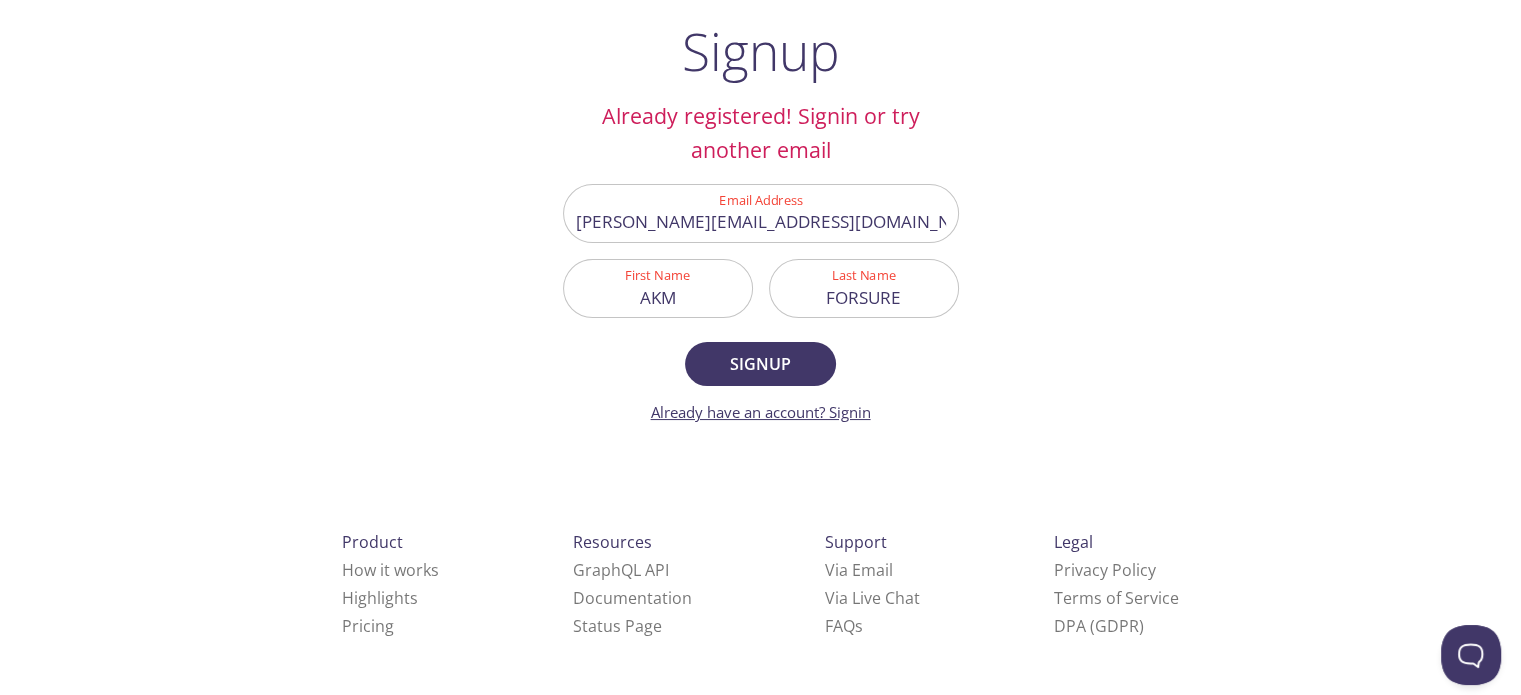 click on "Already have an account? Signin" at bounding box center (761, 412) 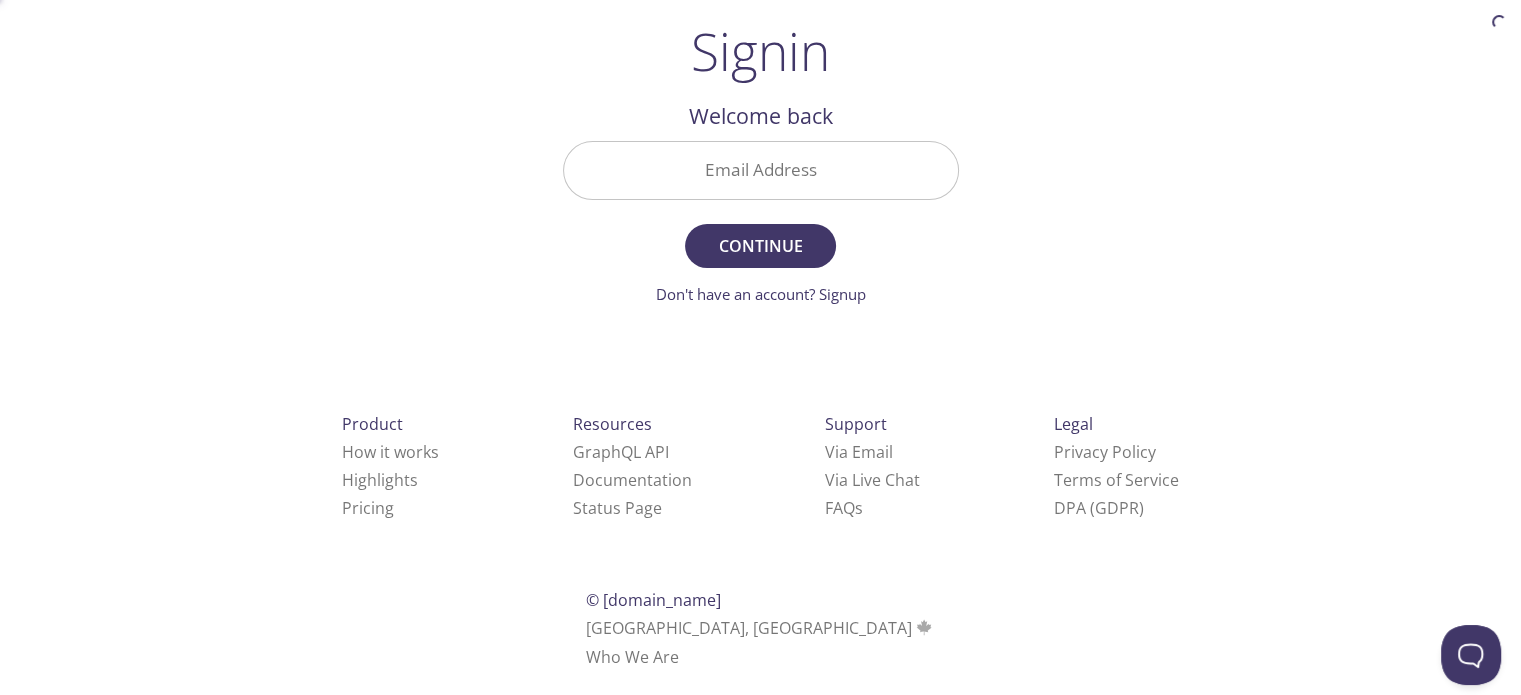 scroll, scrollTop: 0, scrollLeft: 0, axis: both 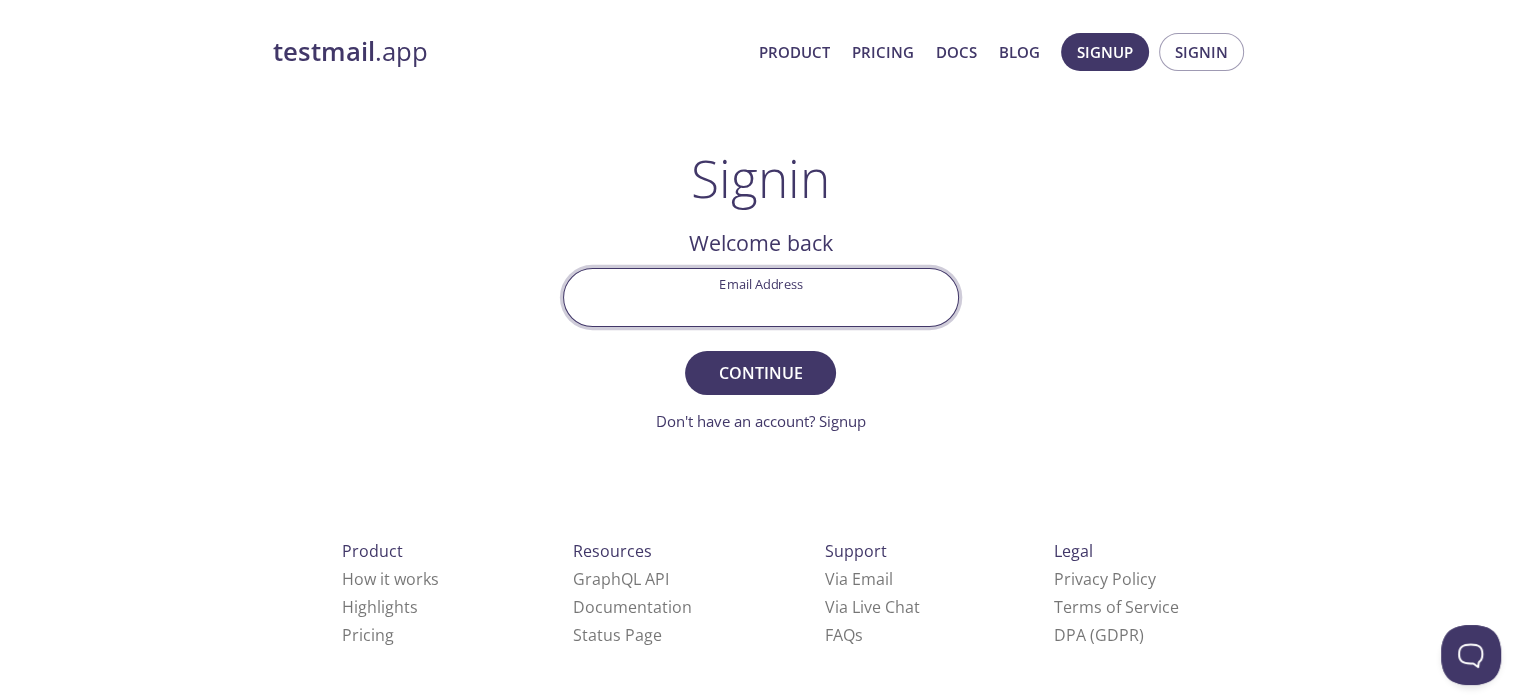 click on "Email Address" at bounding box center (761, 297) 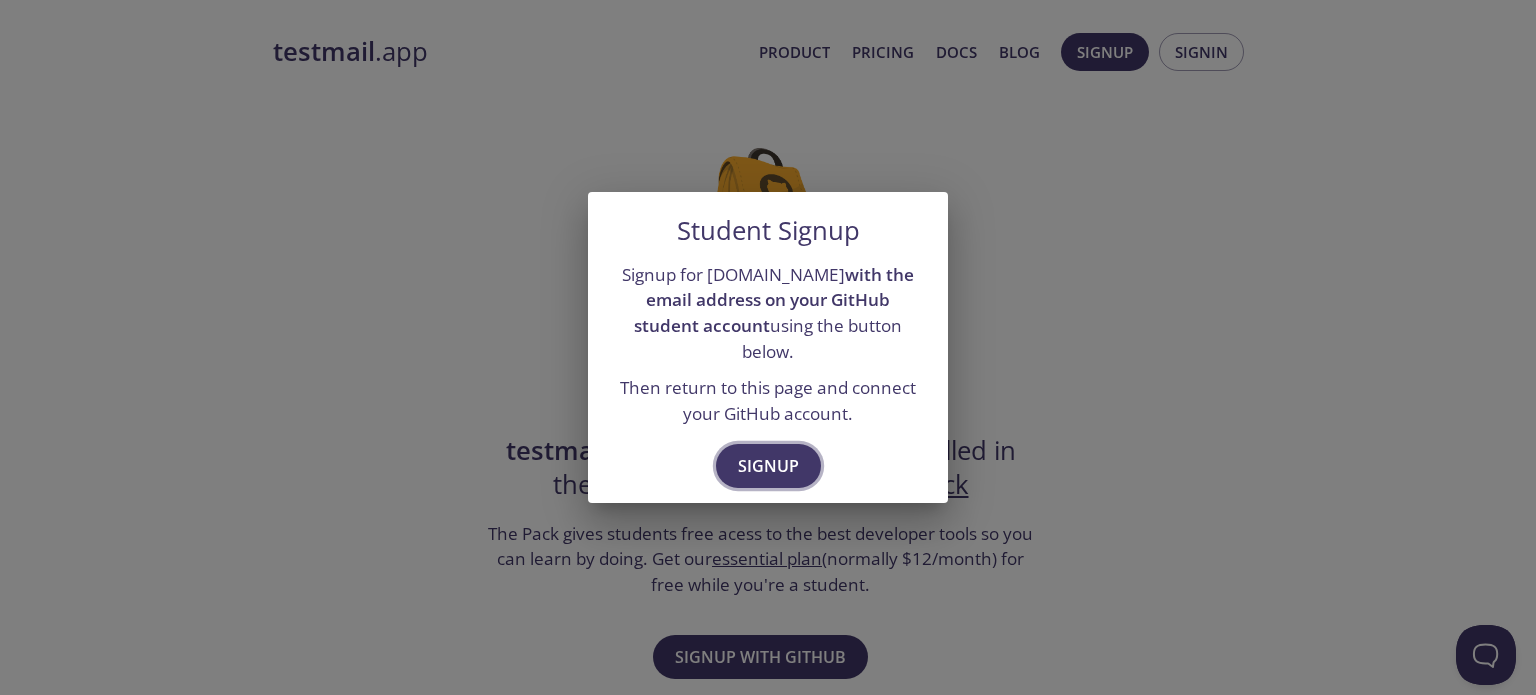 click on "Signup" at bounding box center (768, 466) 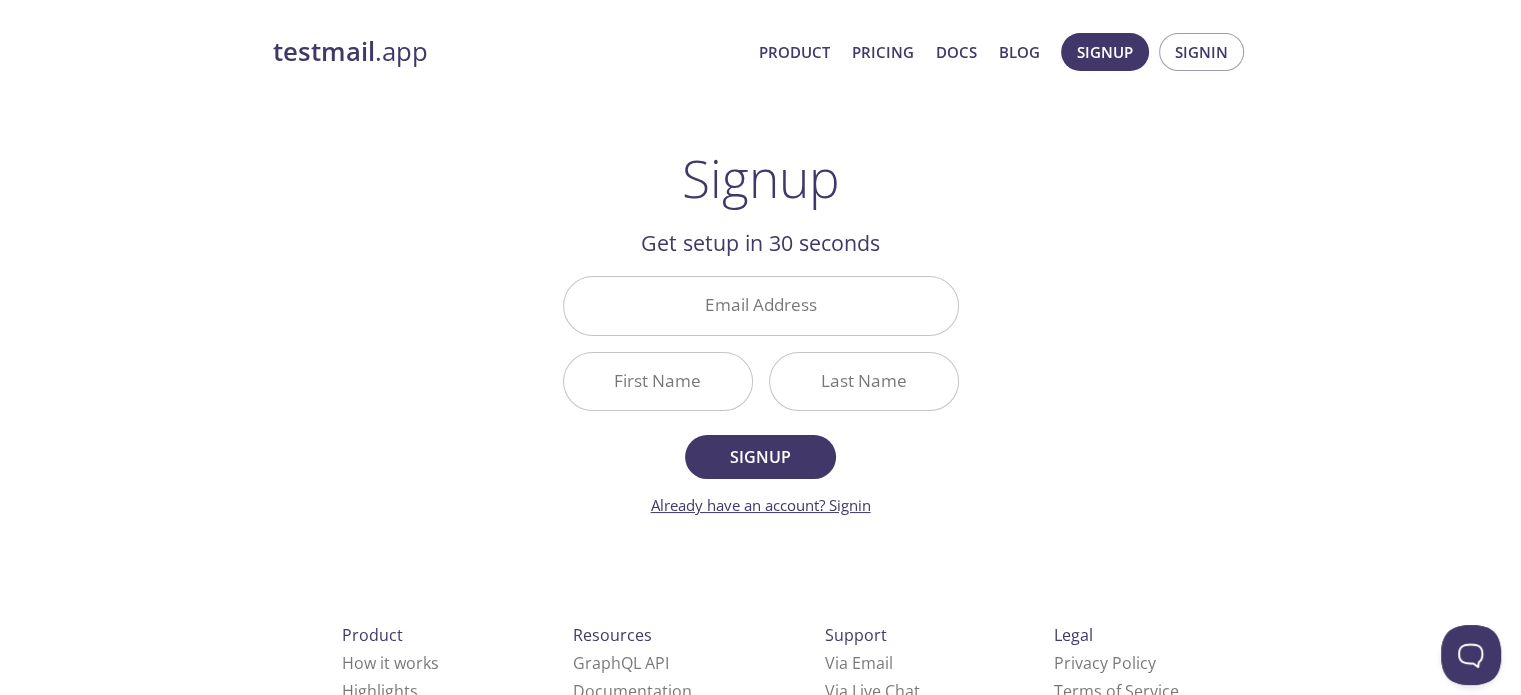 click on "Already have an account? Signin" at bounding box center [761, 505] 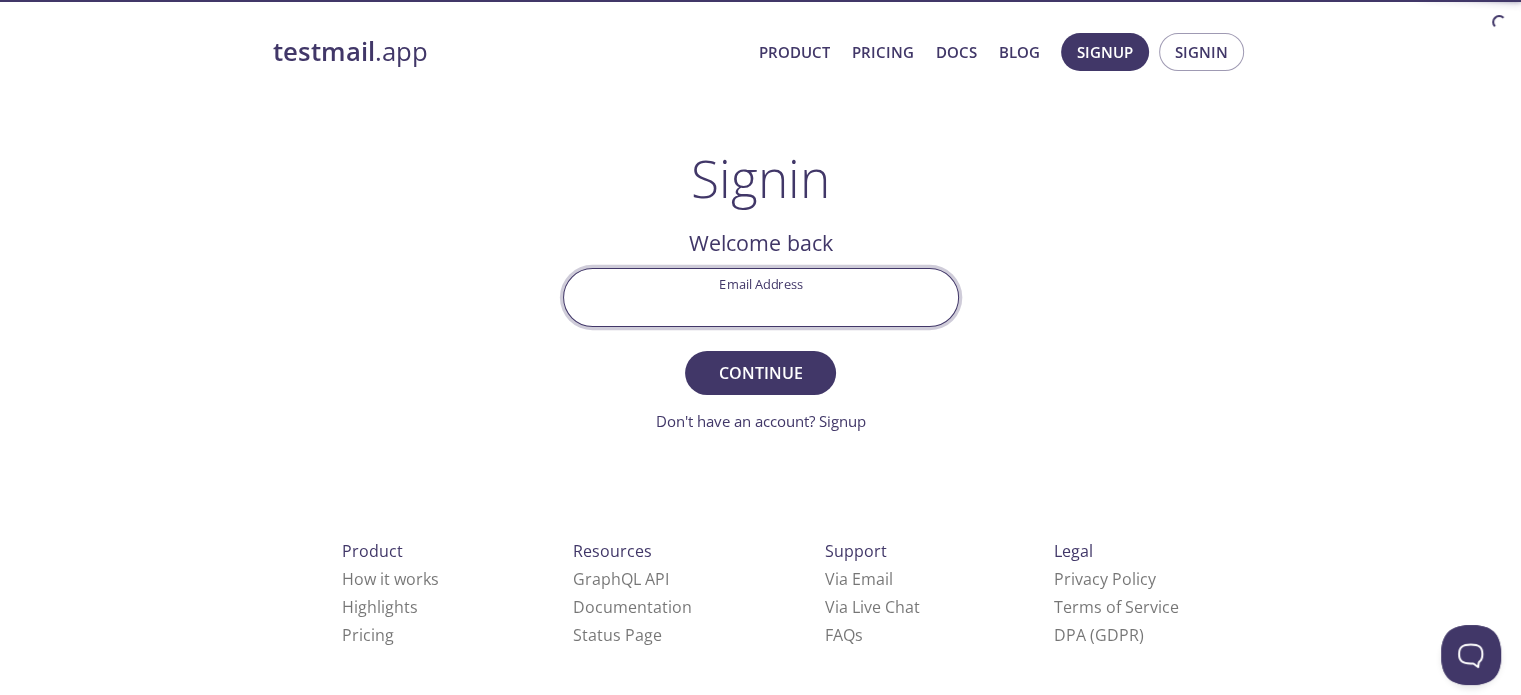 click on "Email Address" at bounding box center [761, 297] 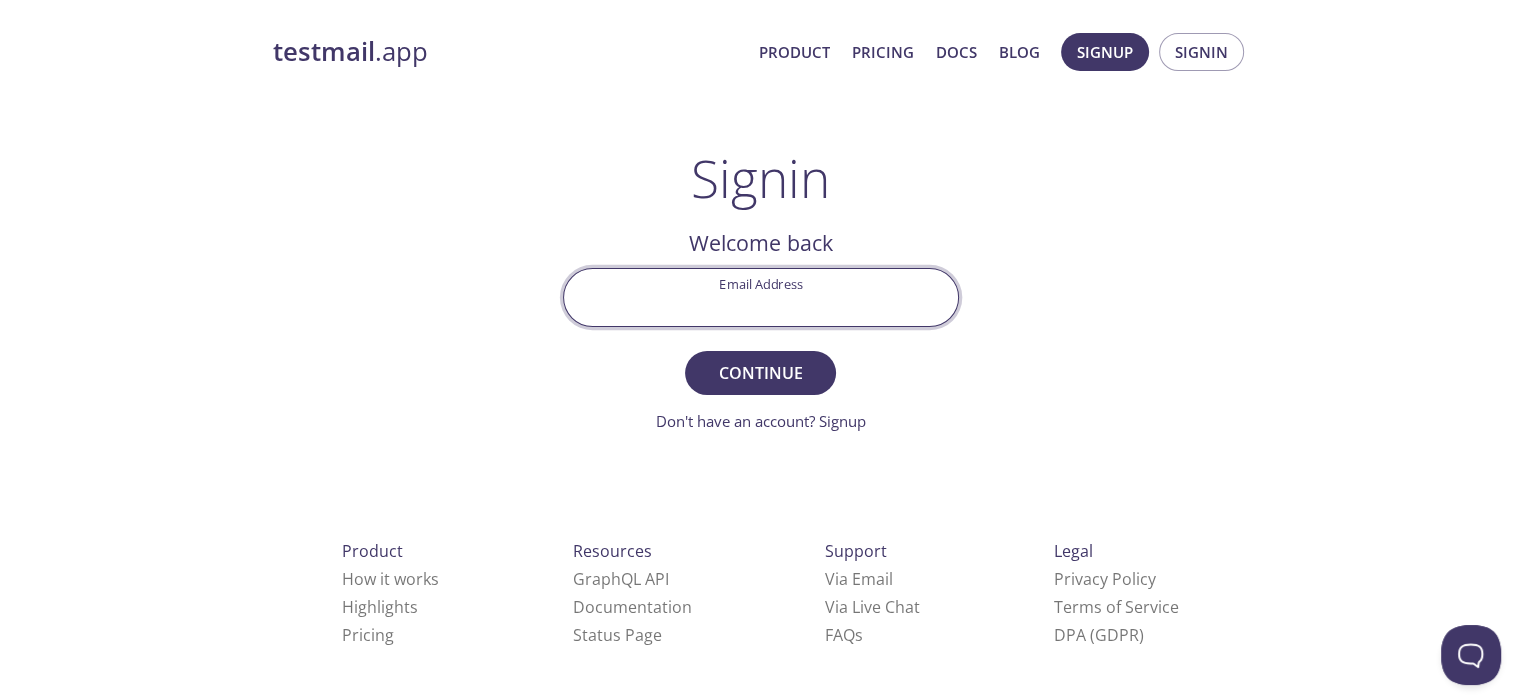 type on "[PERSON_NAME][EMAIL_ADDRESS][DOMAIN_NAME]" 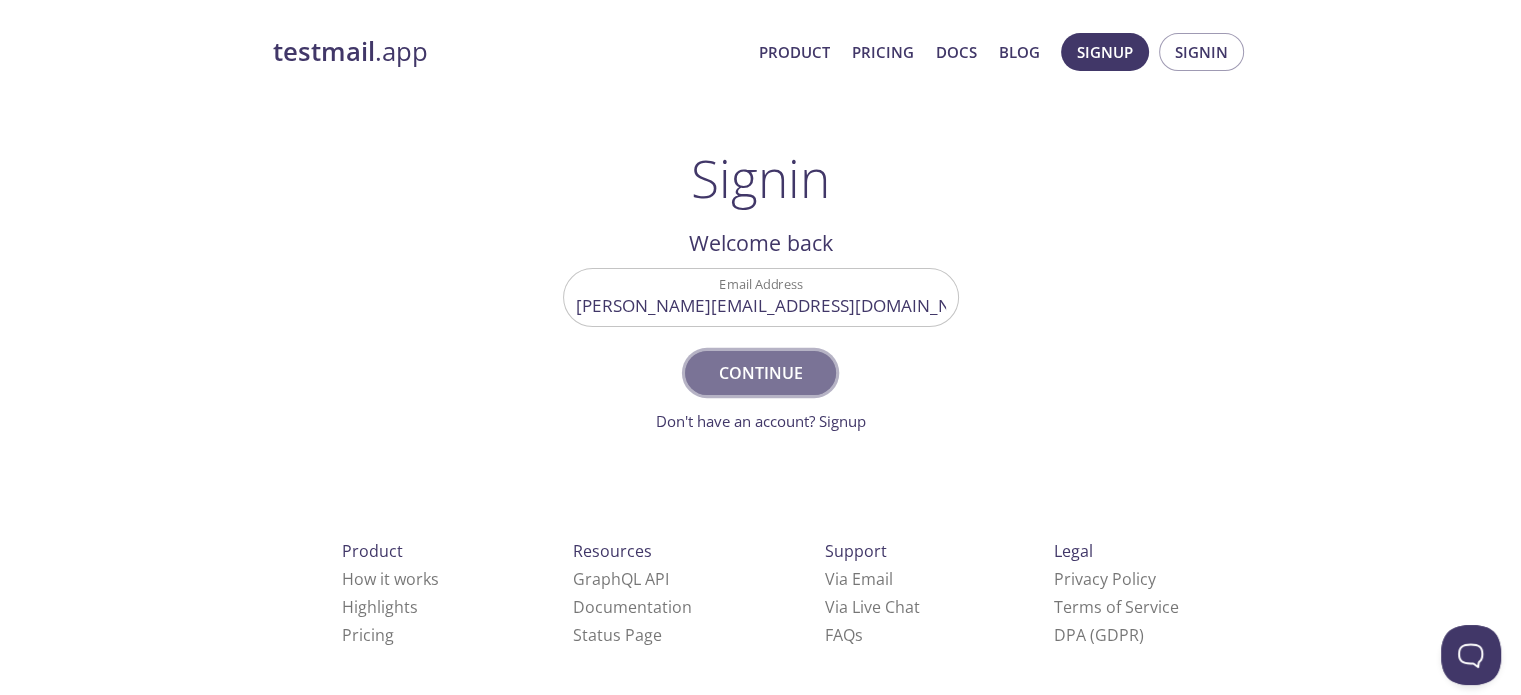 click on "Continue" at bounding box center (760, 373) 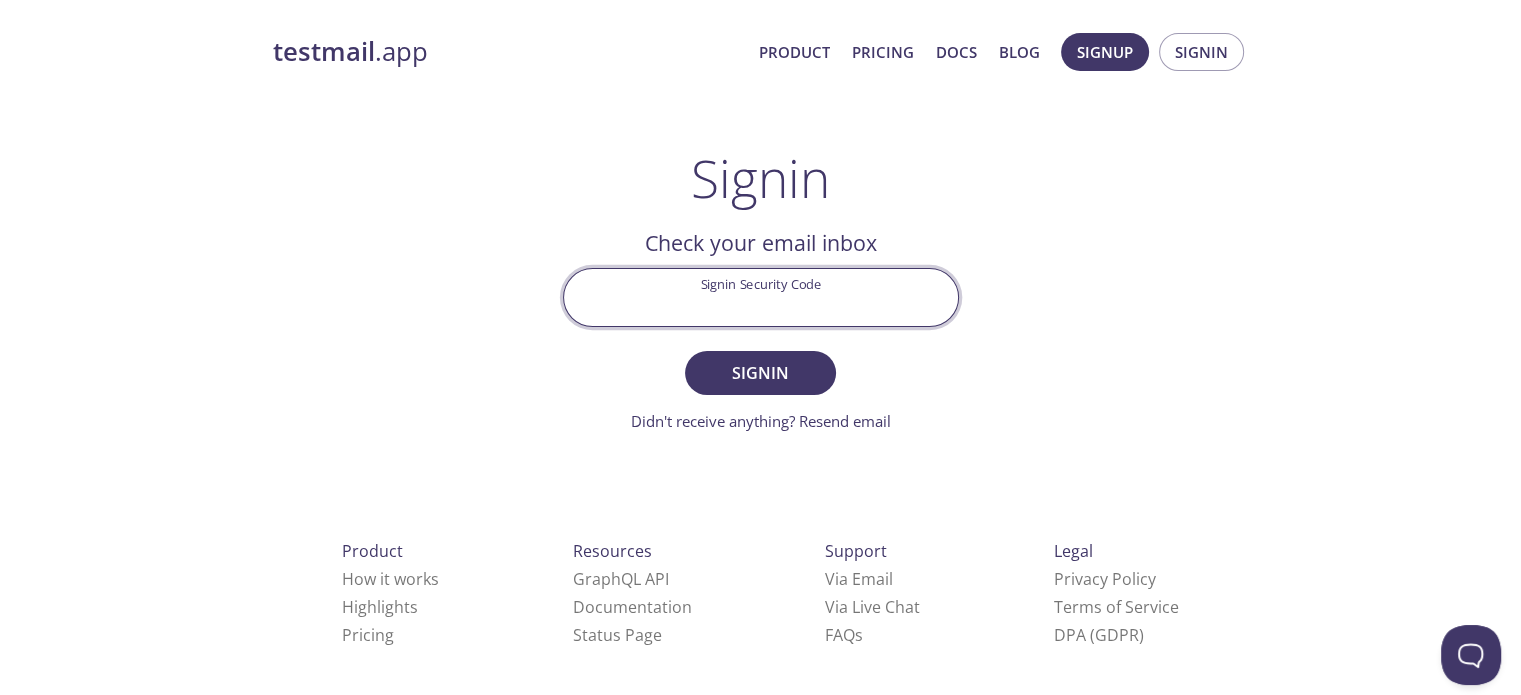 click on "Signin Security Code" at bounding box center (761, 297) 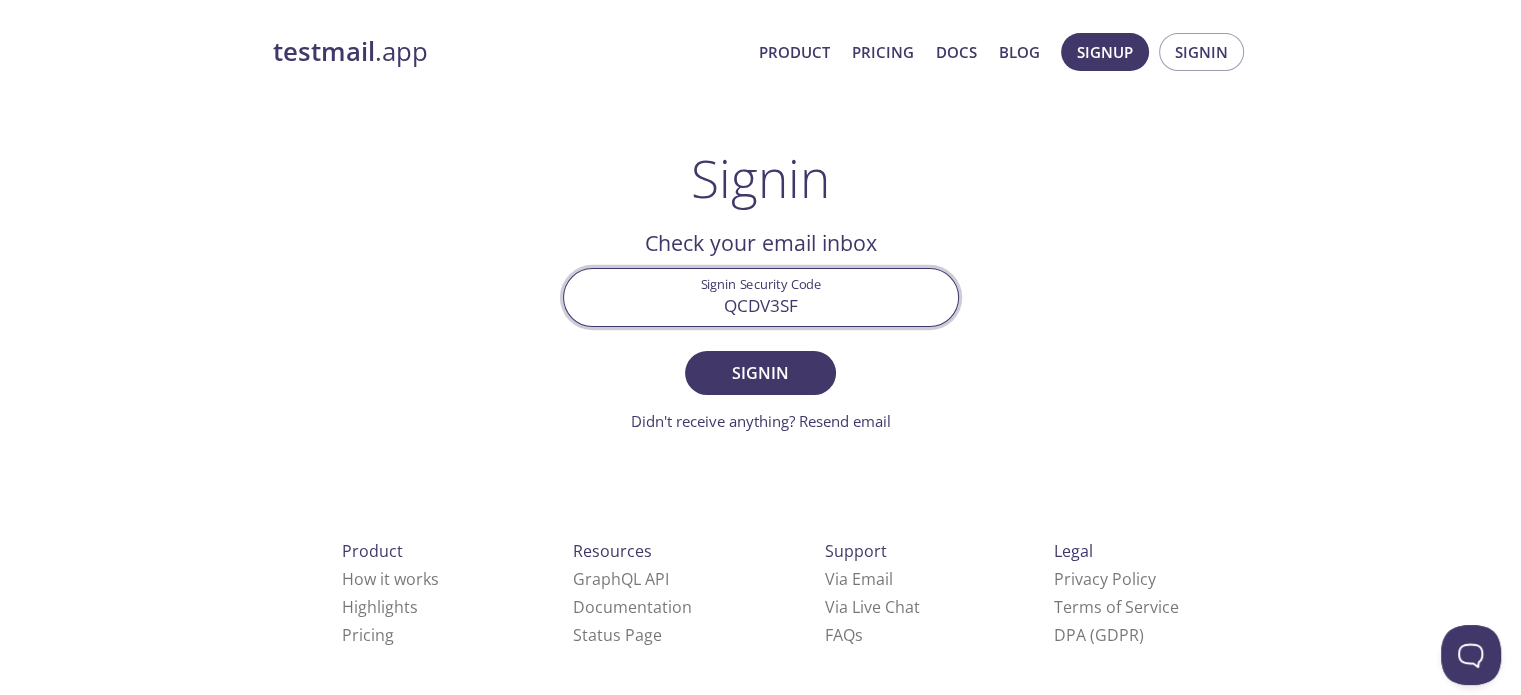 type on "QCDV3SF" 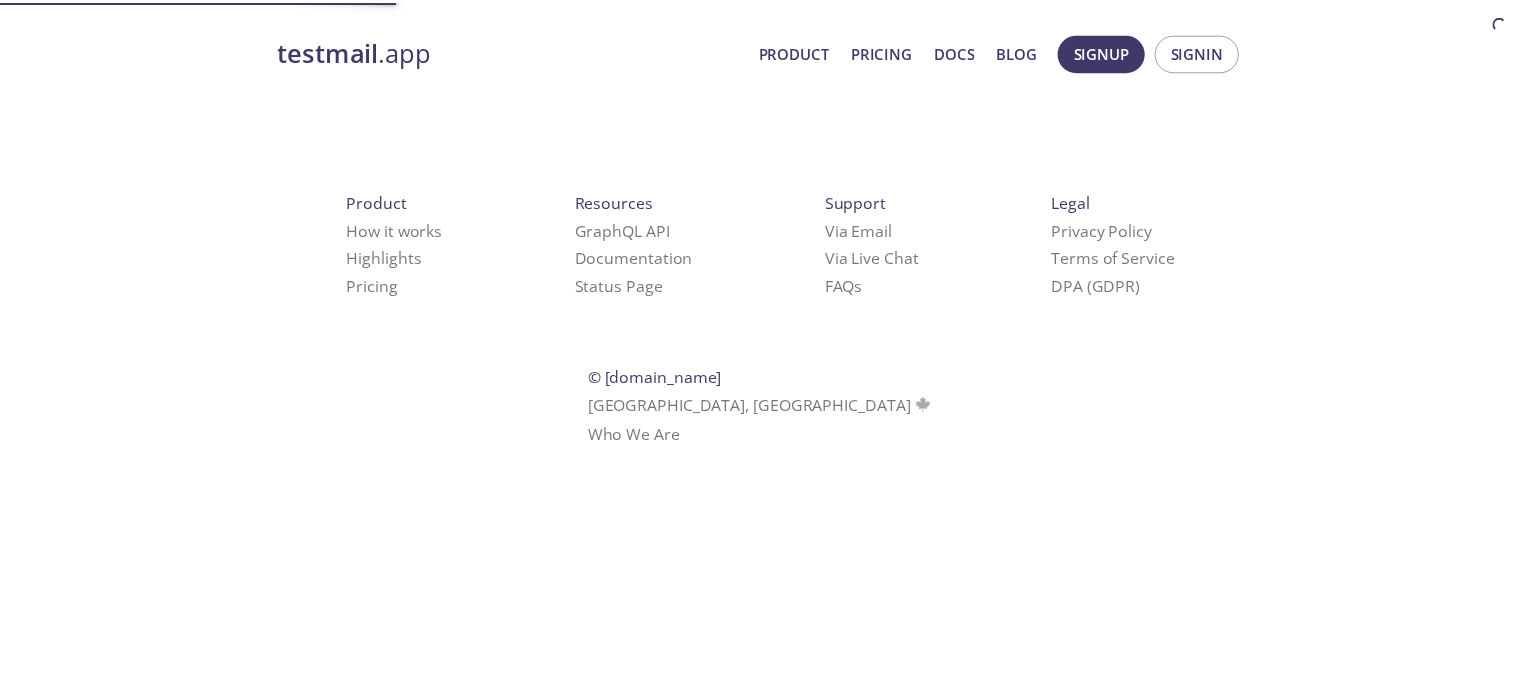 scroll, scrollTop: 0, scrollLeft: 0, axis: both 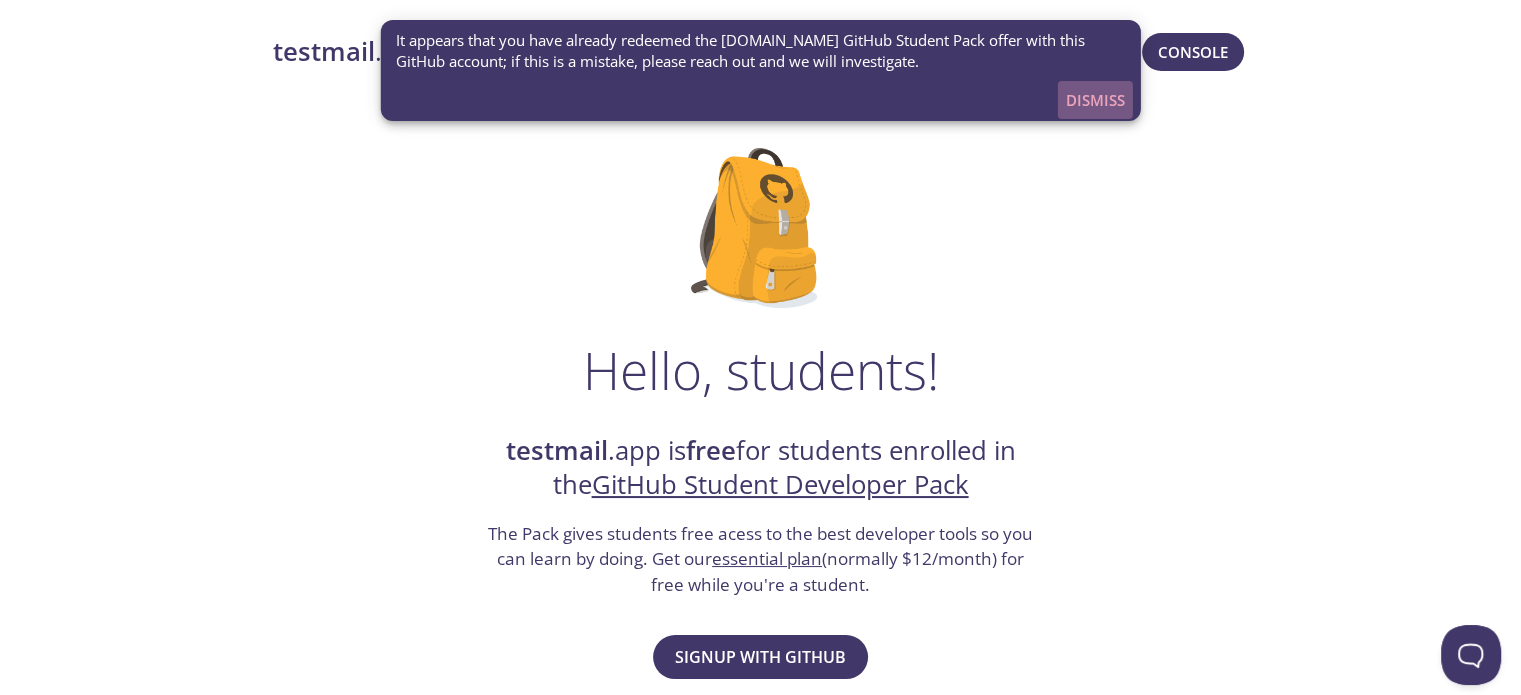 click on "Dismiss" at bounding box center (1095, 100) 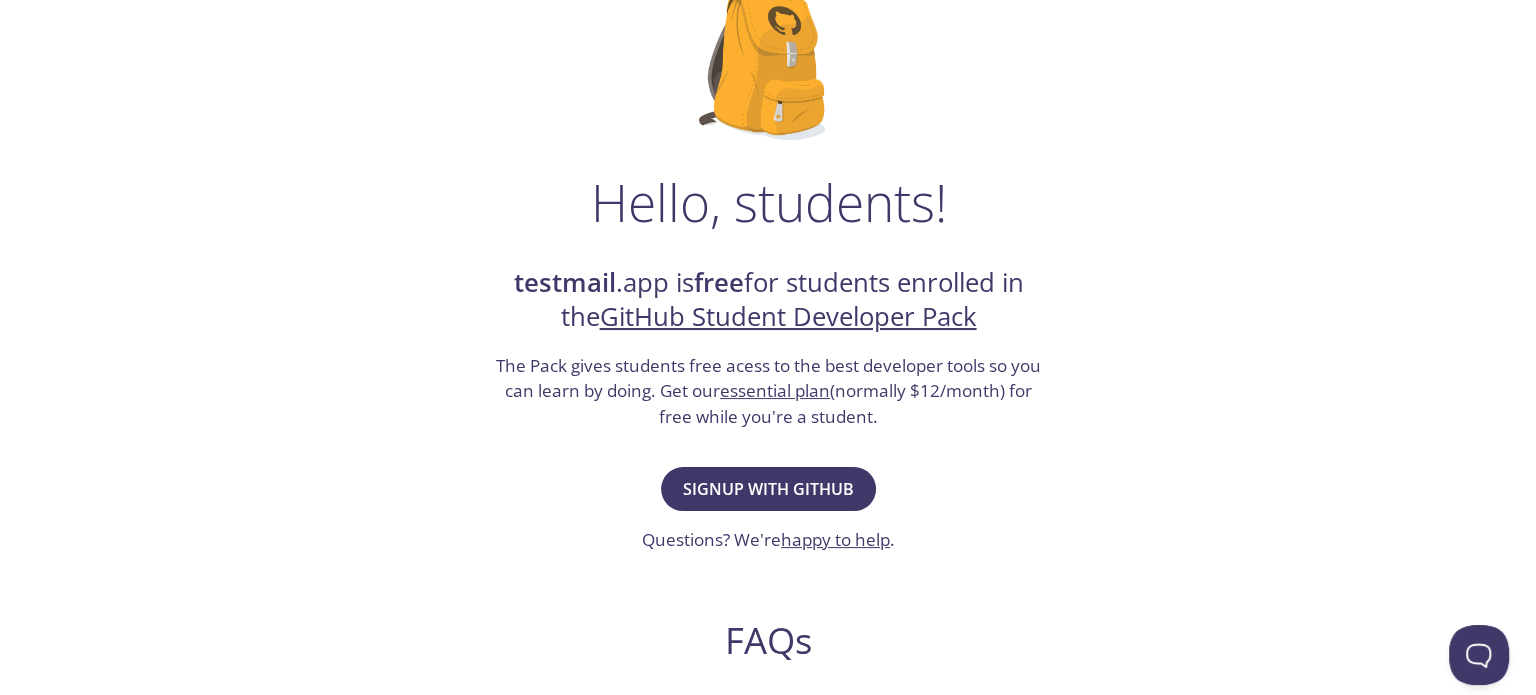 scroll, scrollTop: 0, scrollLeft: 0, axis: both 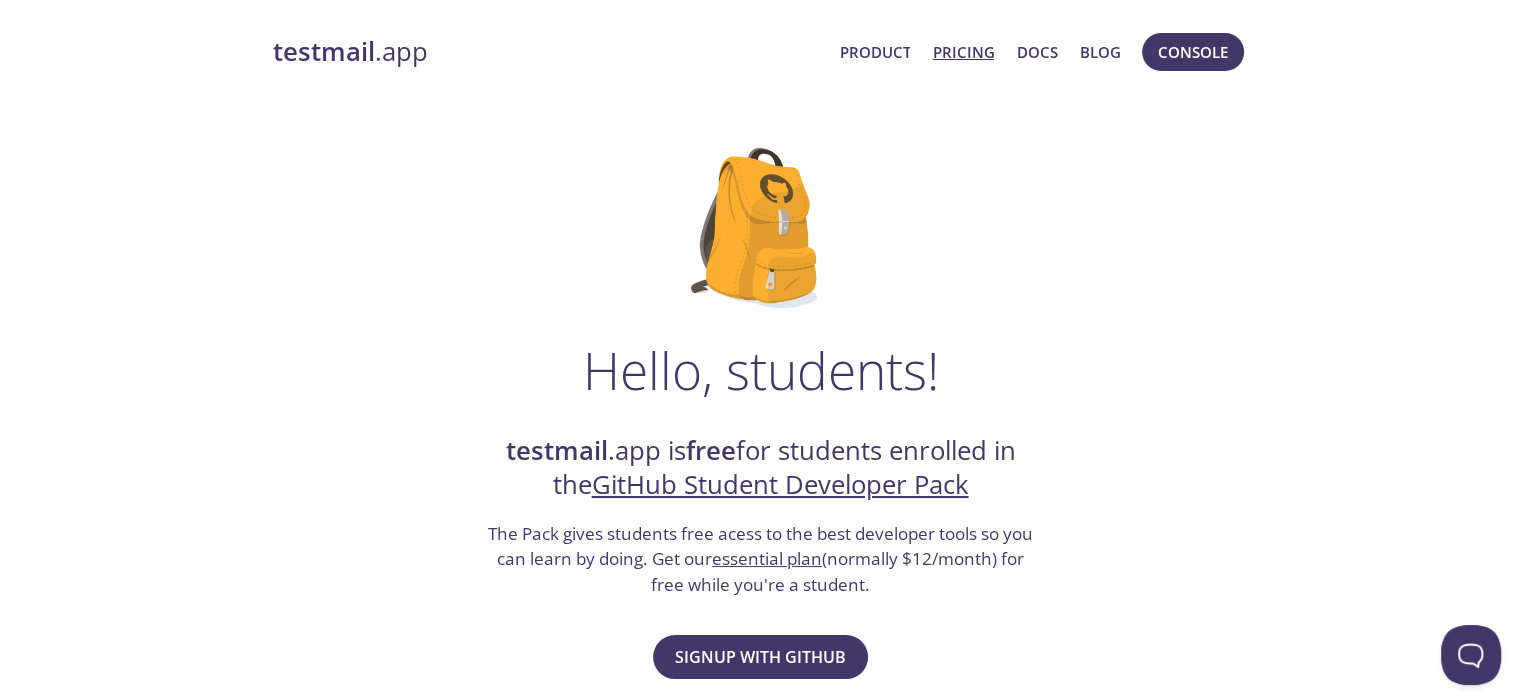 click on "Pricing" at bounding box center (963, 52) 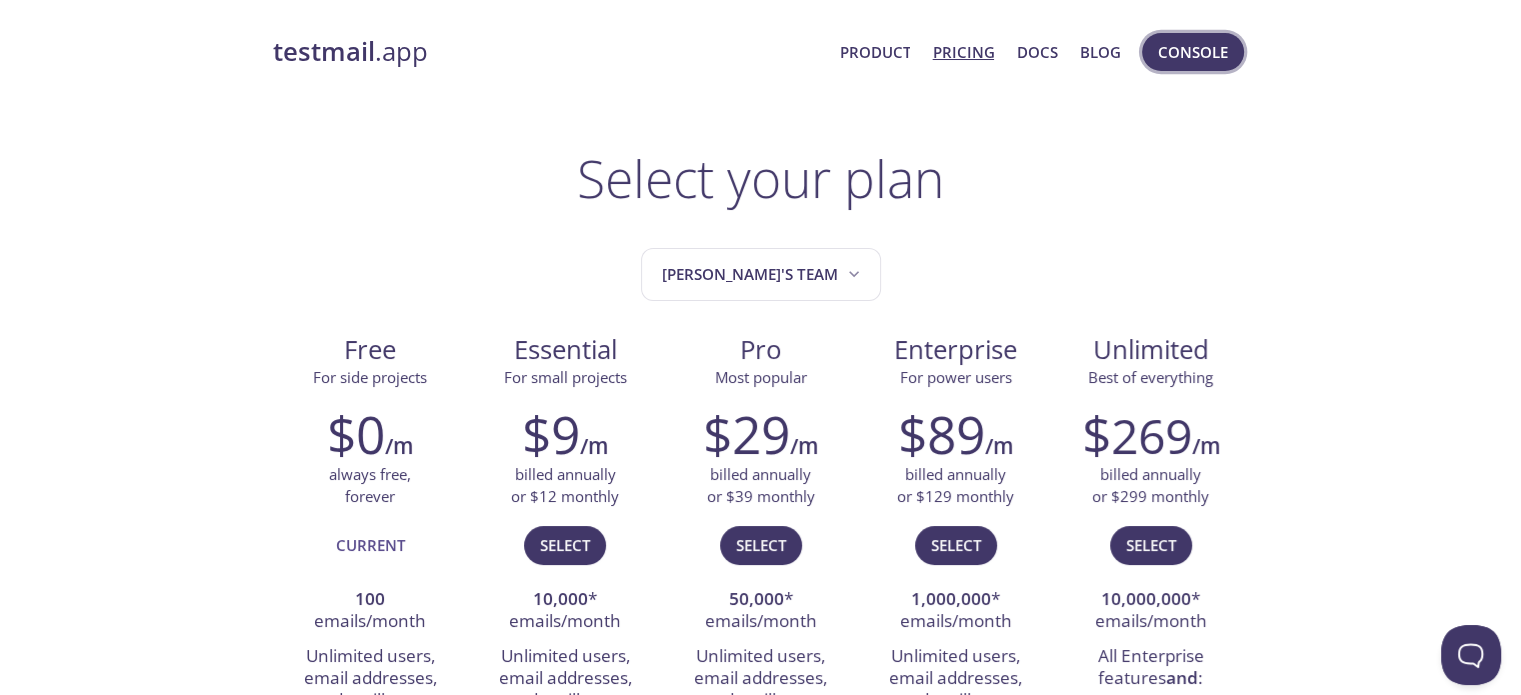 click on "Console" at bounding box center [1193, 52] 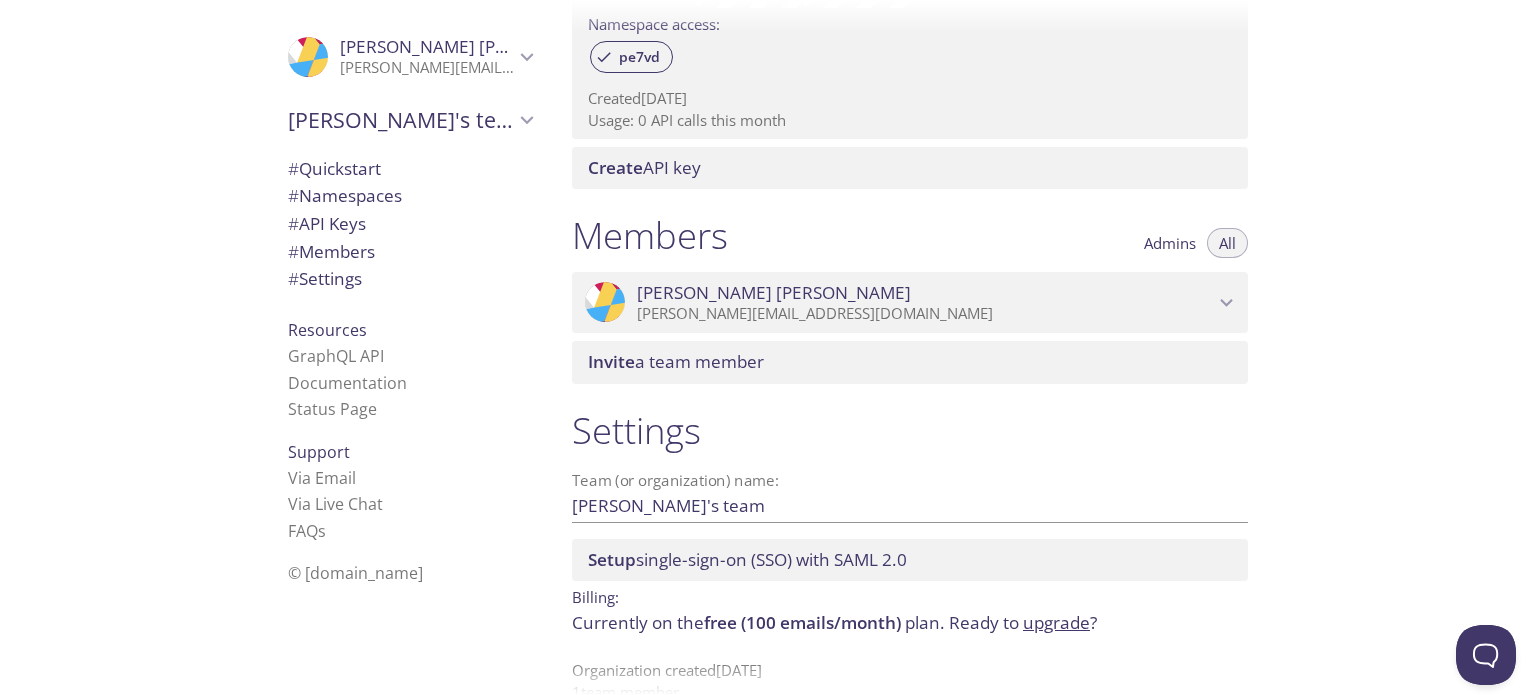 scroll, scrollTop: 727, scrollLeft: 0, axis: vertical 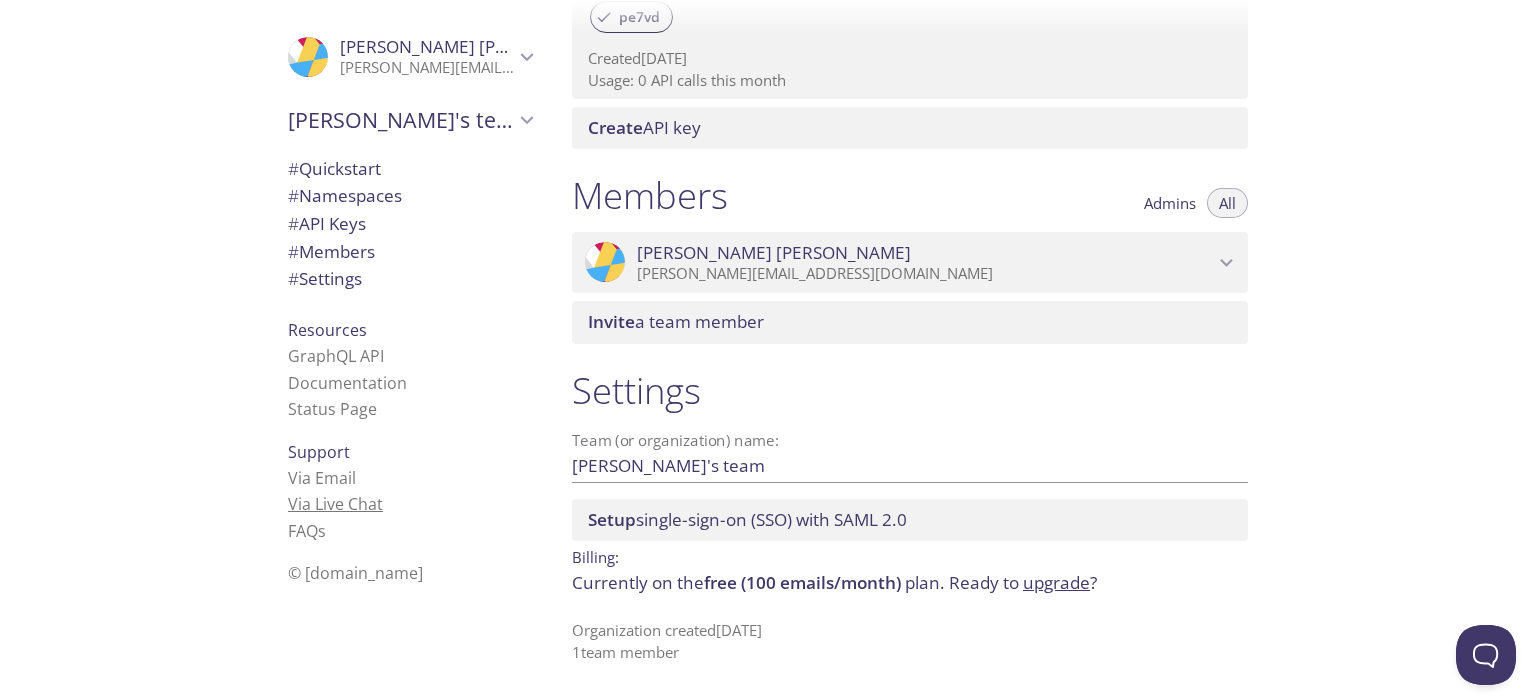 click on "Via Live Chat" at bounding box center (335, 504) 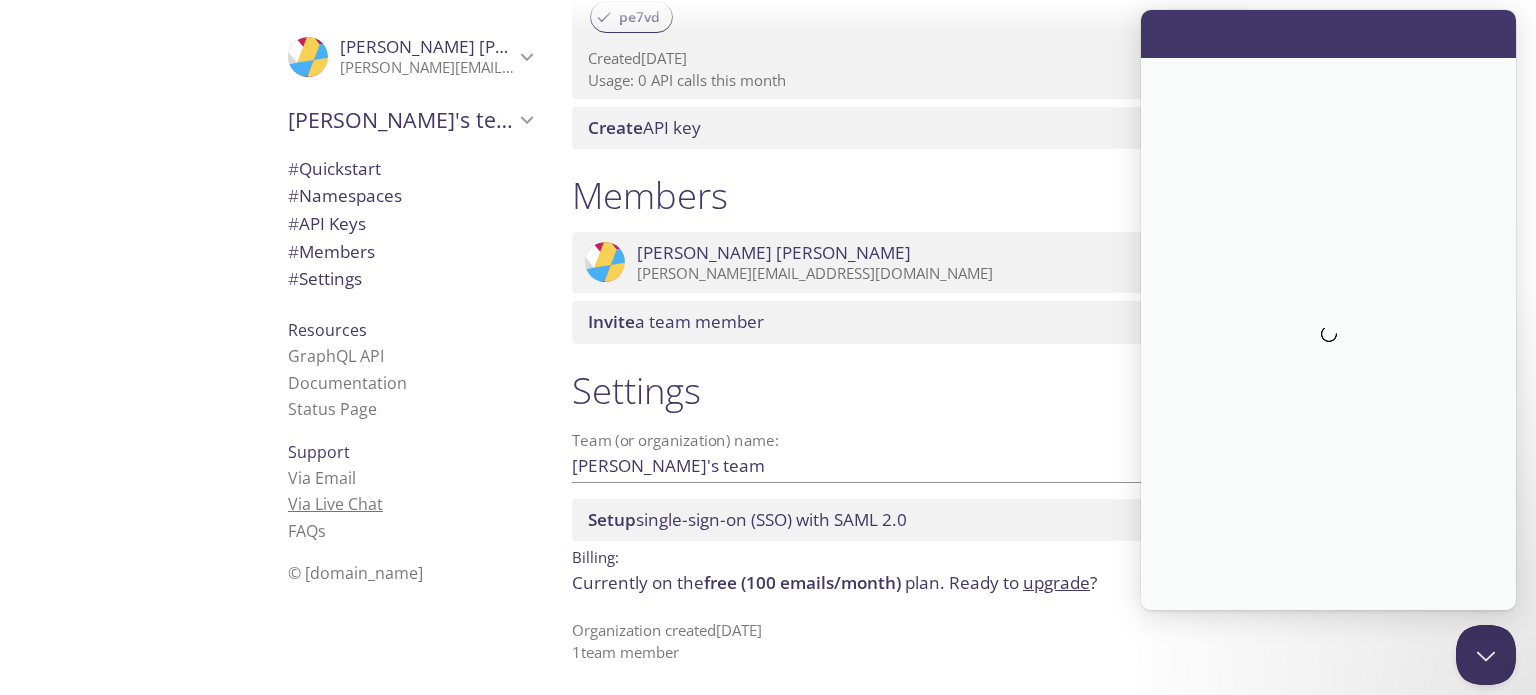 scroll, scrollTop: 0, scrollLeft: 0, axis: both 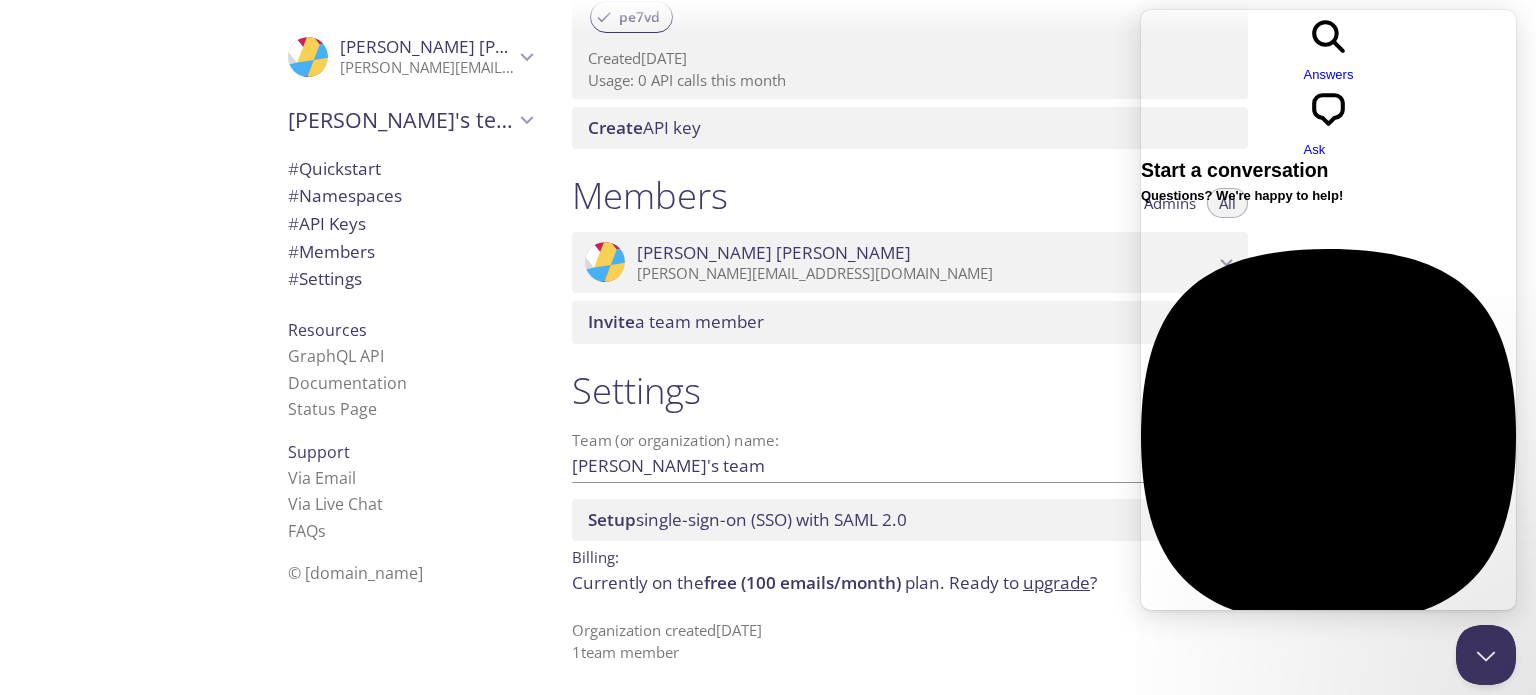 click on "Answers" at bounding box center [1329, 74] 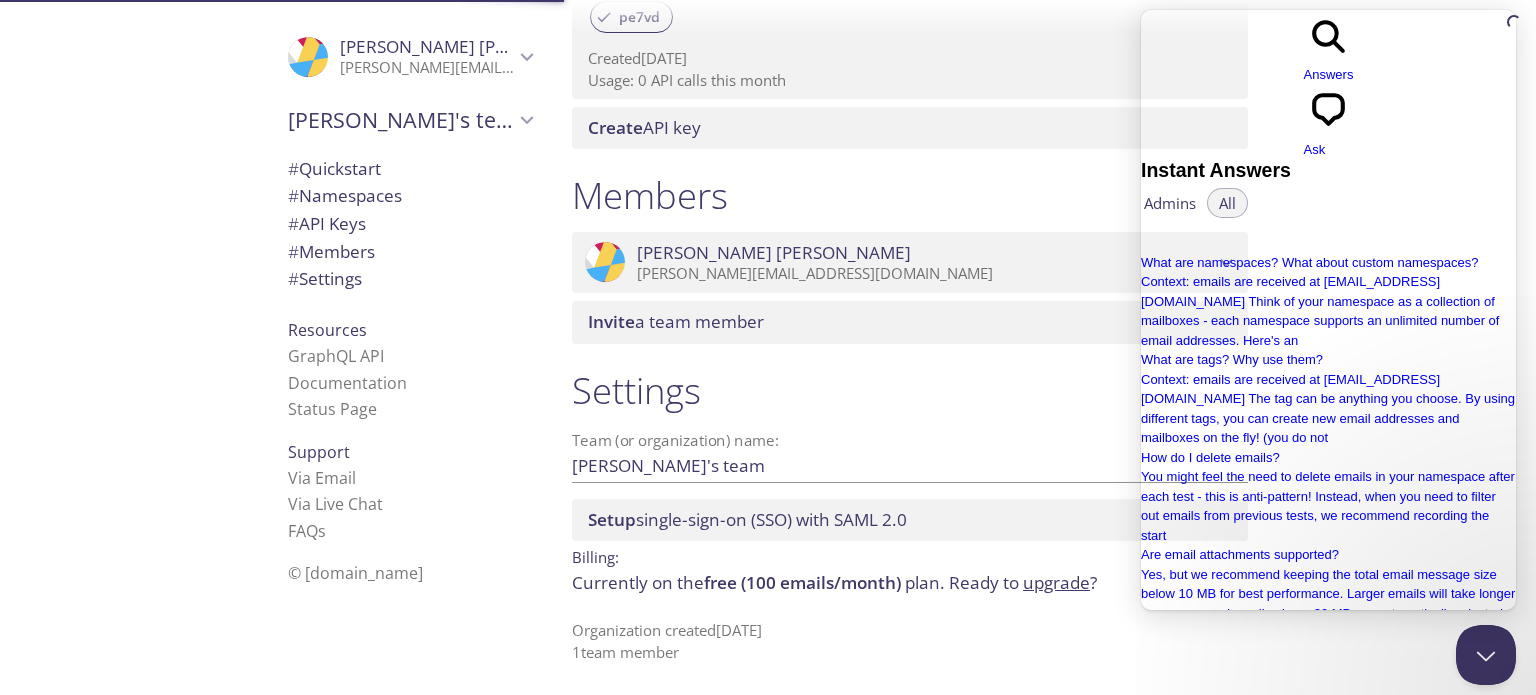 click on "chat-square" at bounding box center (1329, 130) 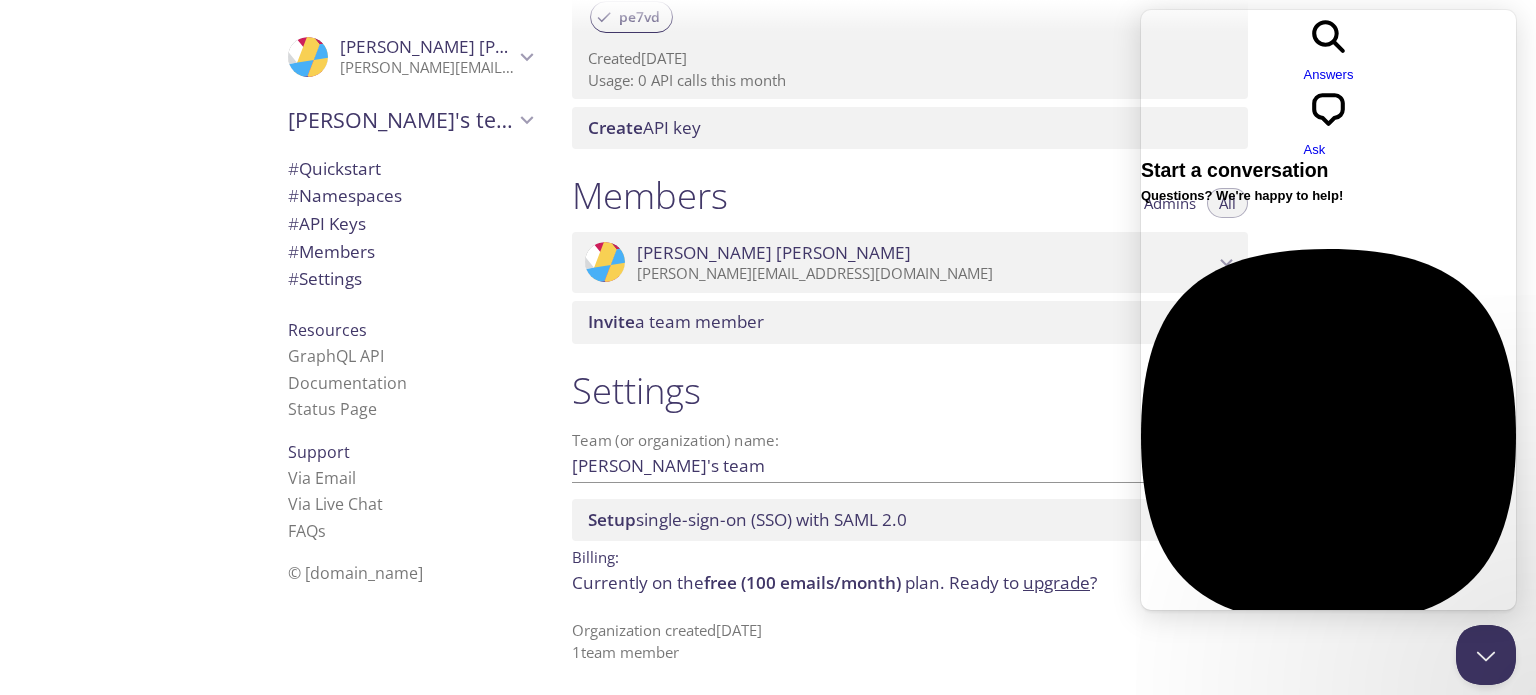 click at bounding box center [1328, 741] 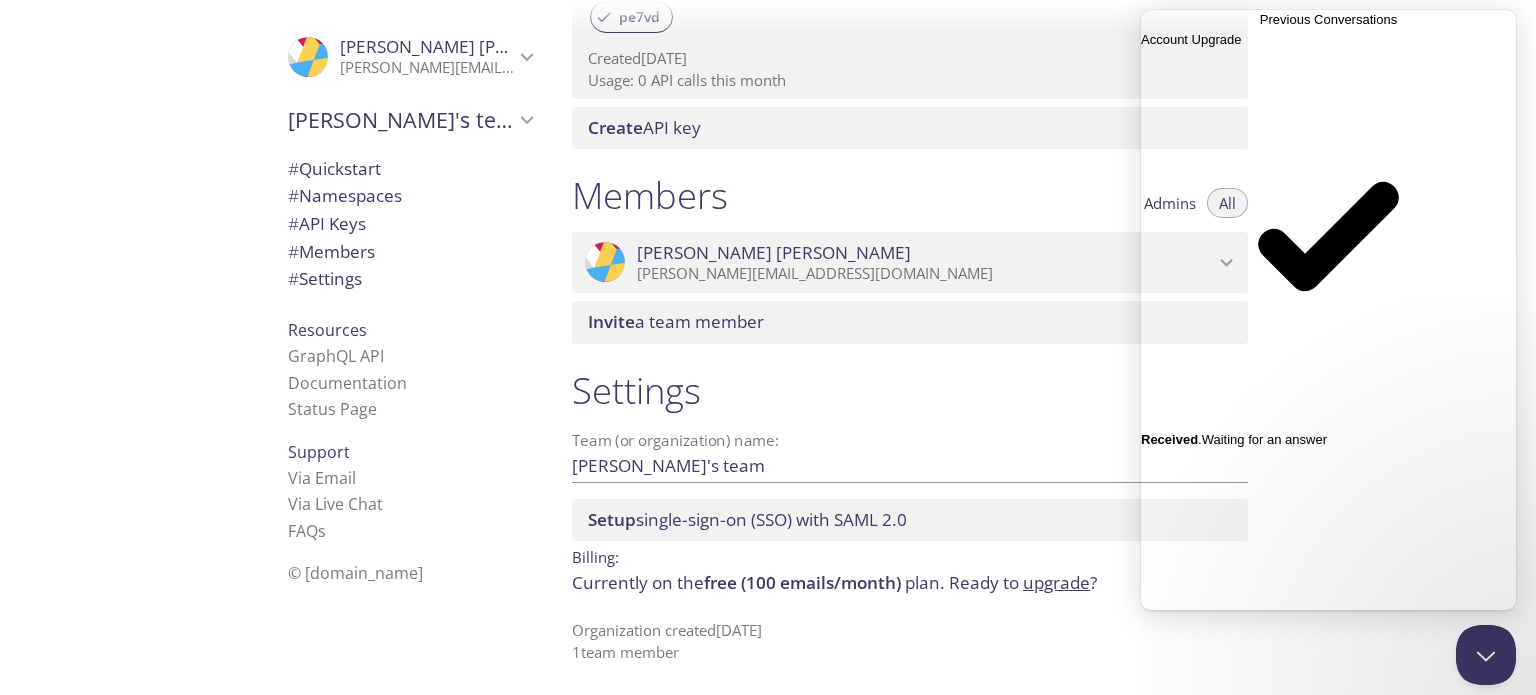 click on "Account Upgrade checkmark Received .  Waiting for an answer" at bounding box center (1328, 240) 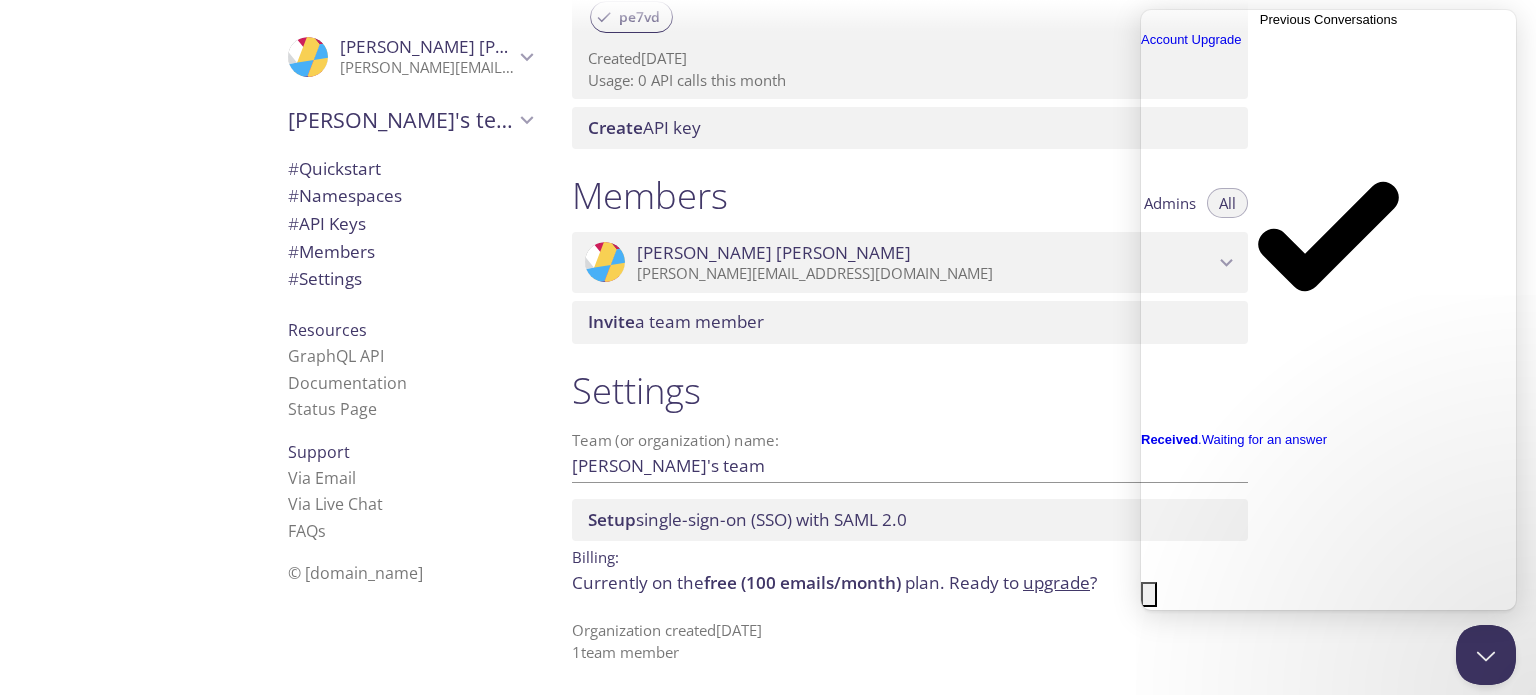 click on "Add a reply" at bounding box center [1182, 1174] 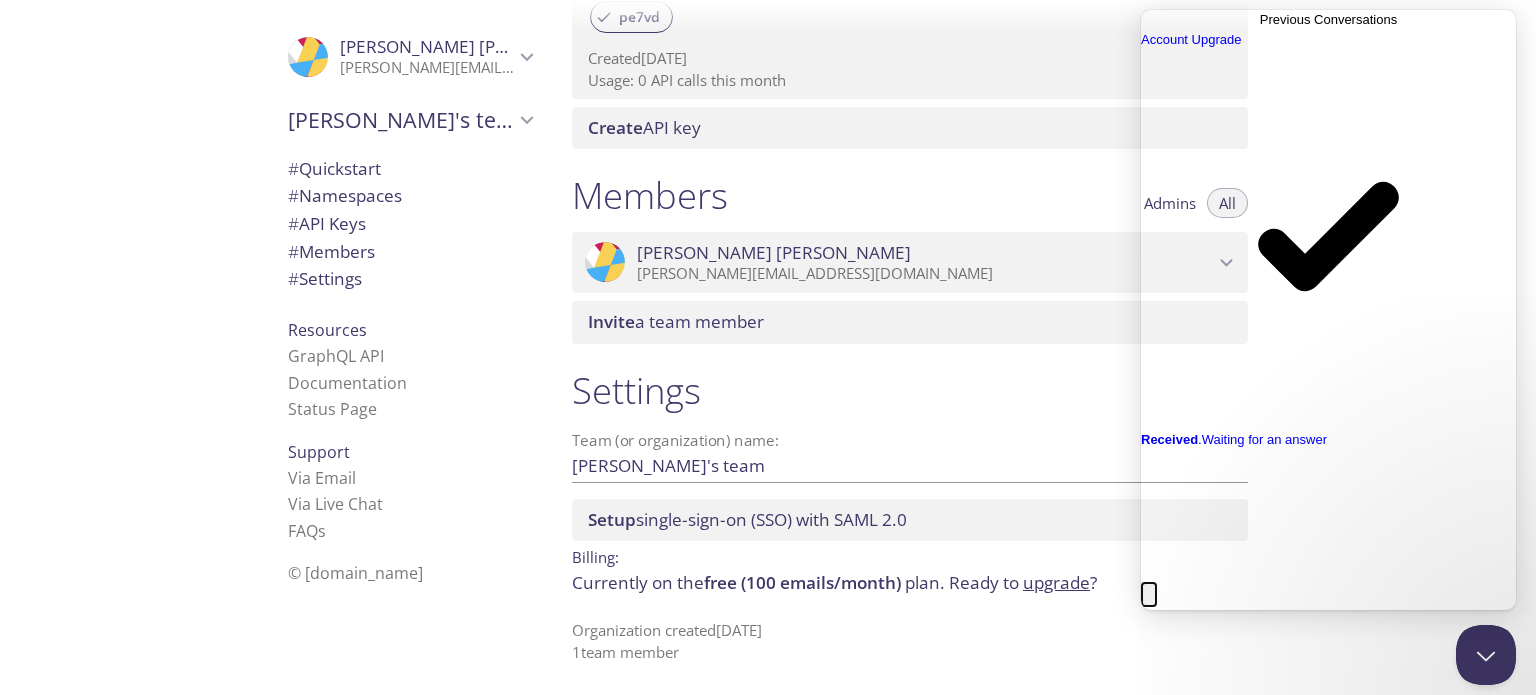 click on "Close" at bounding box center [1149, 595] 